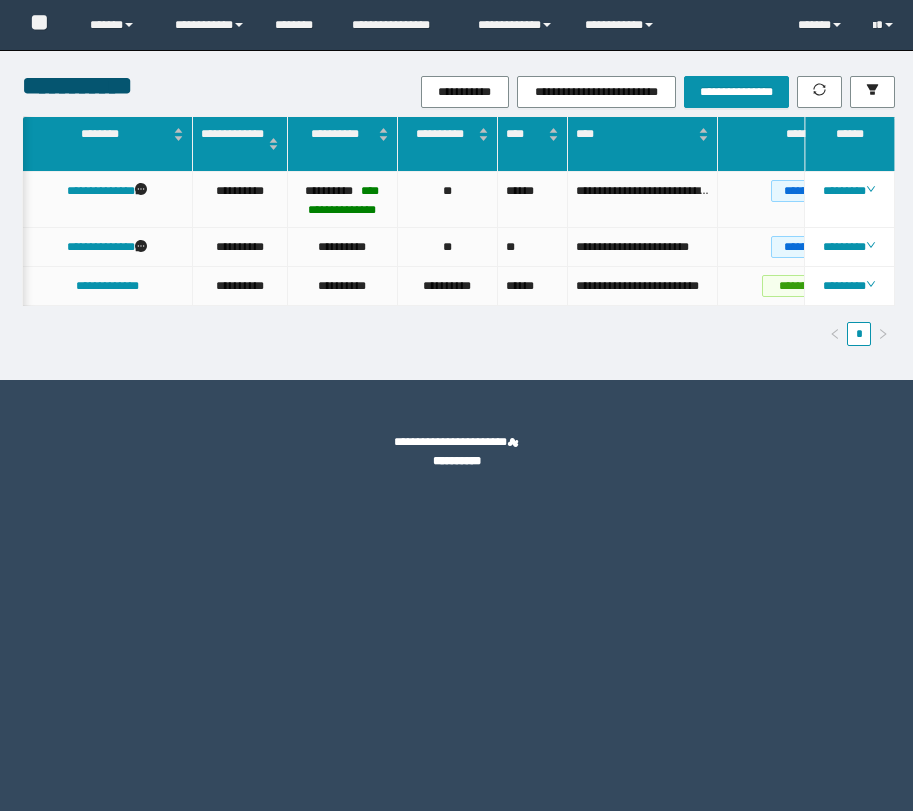scroll, scrollTop: 0, scrollLeft: 0, axis: both 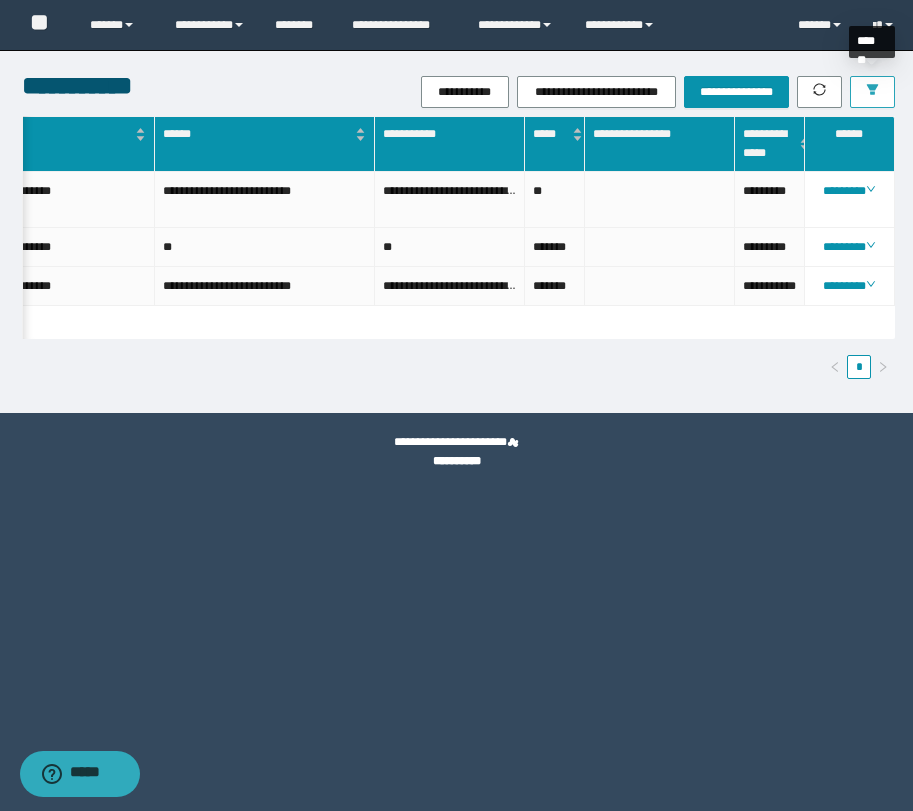 click 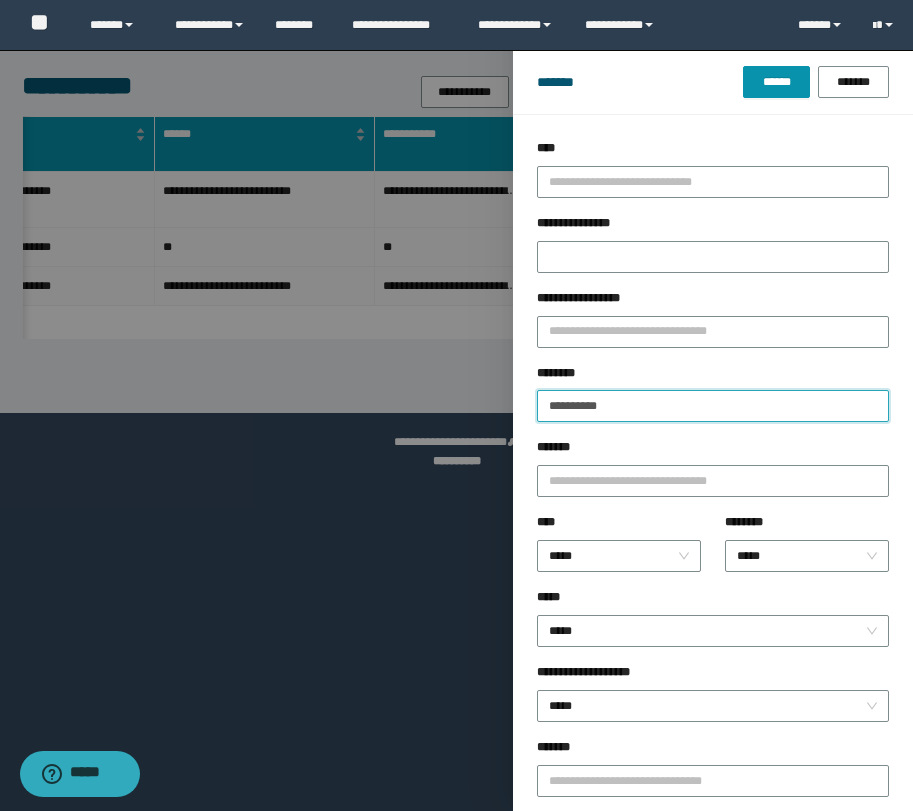 drag, startPoint x: 645, startPoint y: 409, endPoint x: 496, endPoint y: 396, distance: 149.56604 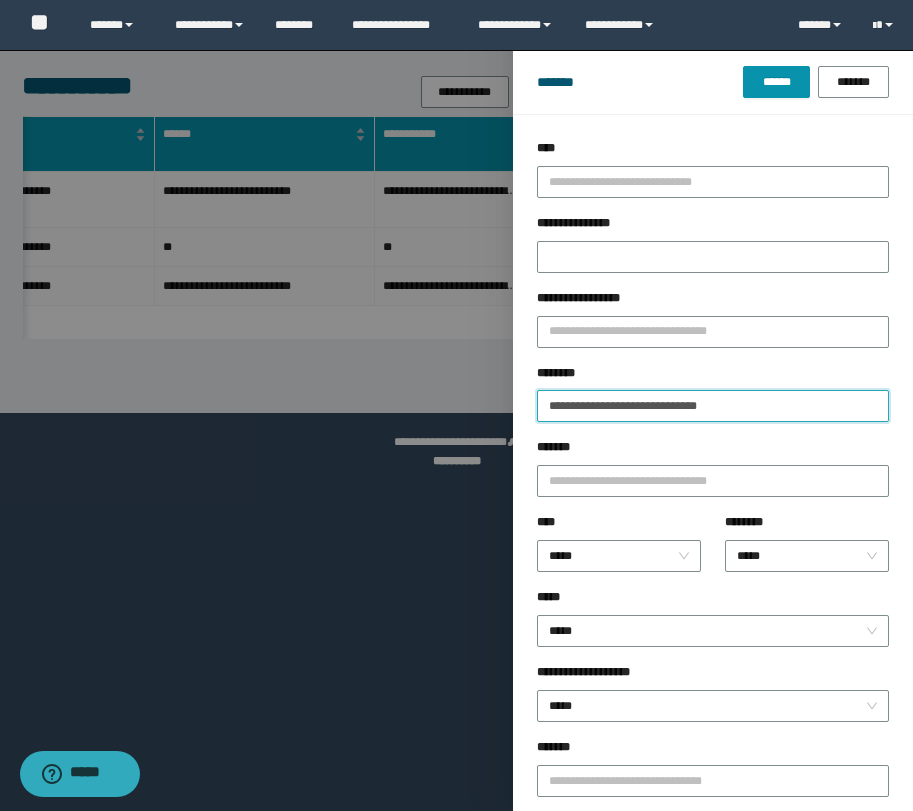 click on "******" at bounding box center [776, 82] 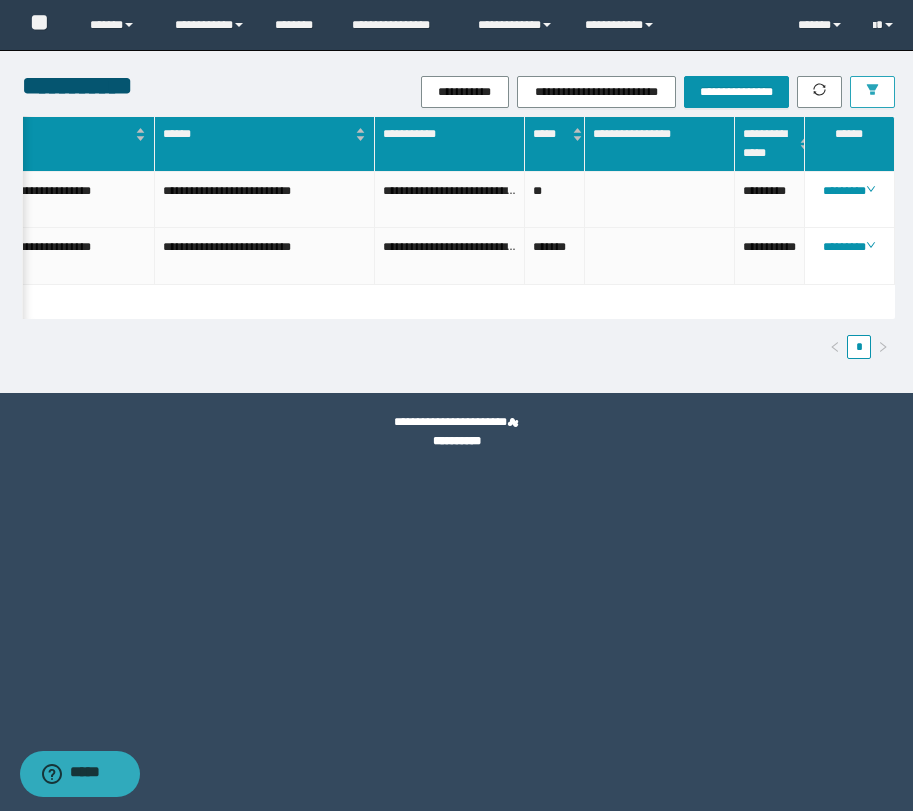 scroll, scrollTop: 0, scrollLeft: 785, axis: horizontal 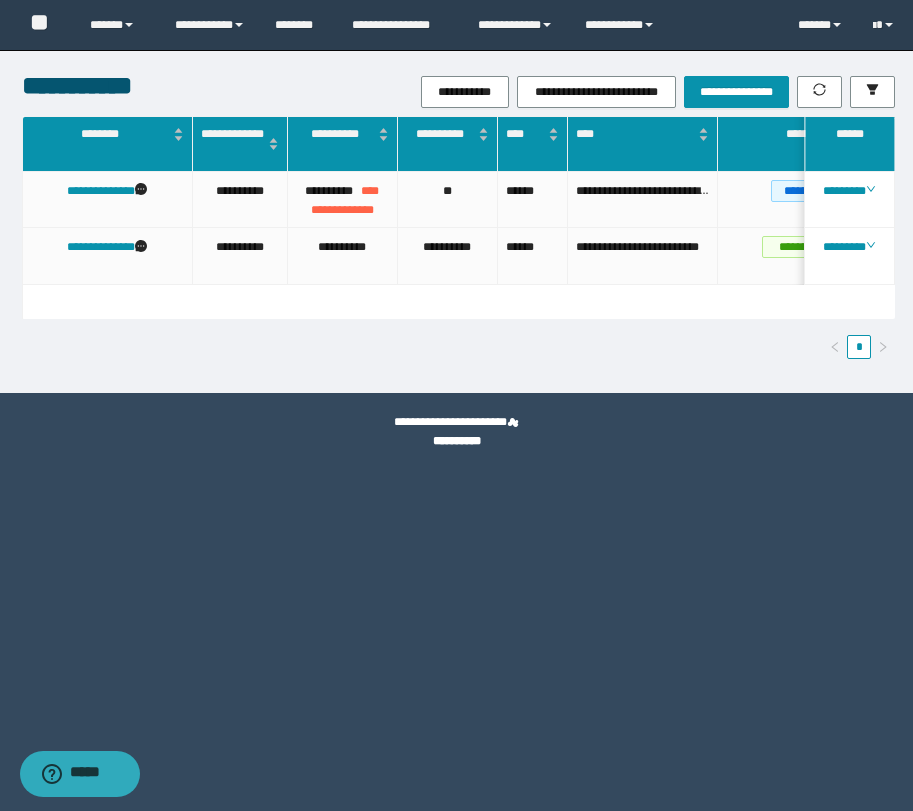 click on "[FIRST] [LAST] [STREET] [CITY] [STATE] [POSTAL_CODE] [COUNTRY] [PHONE] [EMAIL] [SSN] [CREDIT_CARD] [DOB] [AGE] [LICENSE_NUMBER] [PASSPORT_NUMBER] [ADDRESS] [CITY] [STATE] [POSTAL_CODE] [COUNTRY] [PHONE] [EMAIL] [SSN] [CREDIT_CARD] [DOB] [AGE] [LICENSE_NUMBER] [PASSPORT_NUMBER]" at bounding box center (456, 221) 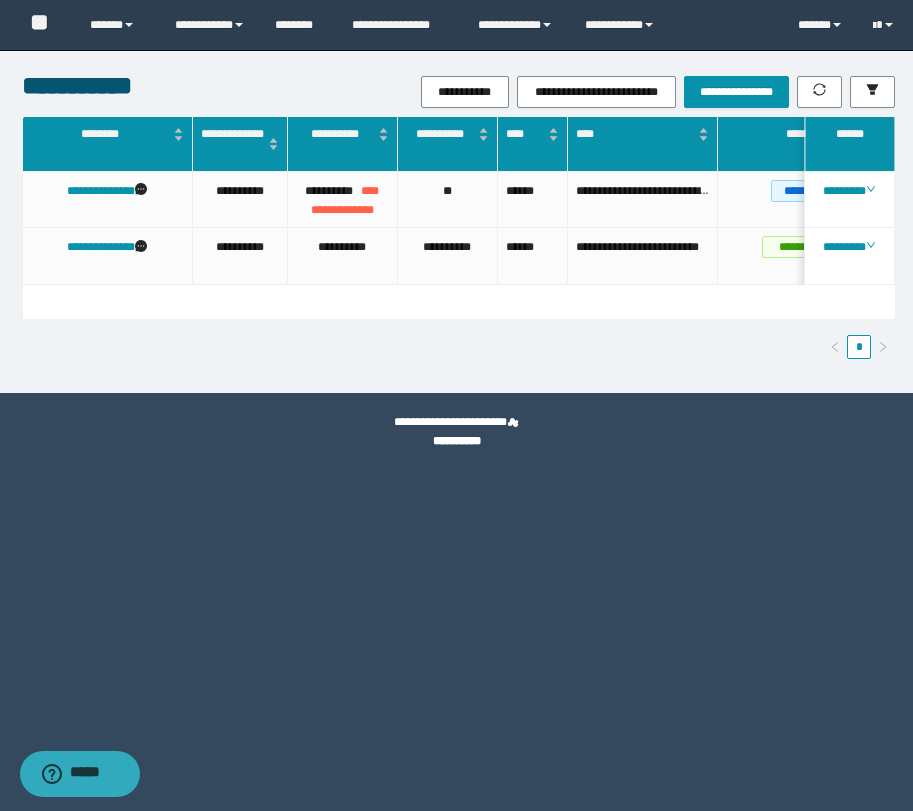 click on "[FIRST] [LAST] [STREET] [CITY] [STATE] [POSTAL_CODE] [COUNTRY] [PHONE] [EMAIL] [SSN] [CREDIT_CARD] [DOB] [AGE] [LICENSE_NUMBER] [PASSPORT_NUMBER] [ADDRESS] [CITY] [STATE] [POSTAL_CODE] [COUNTRY] [PHONE] [EMAIL] [SSN] [CREDIT_CARD] [DOB] [AGE] [LICENSE_NUMBER] [PASSPORT_NUMBER]" at bounding box center [458, 237] 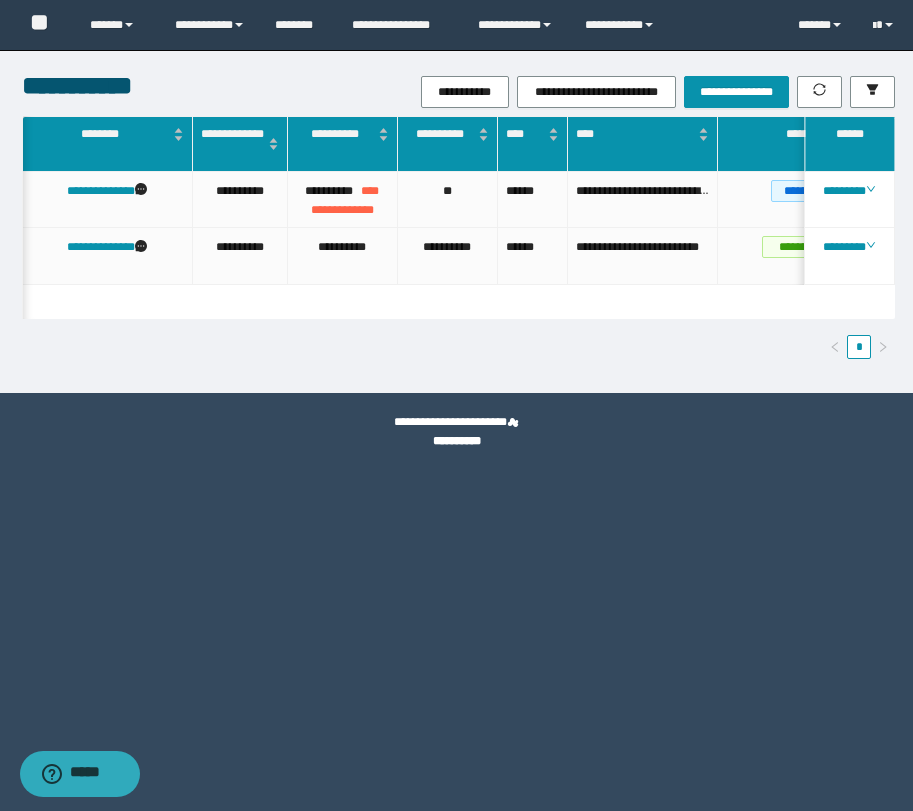 scroll, scrollTop: 0, scrollLeft: 421, axis: horizontal 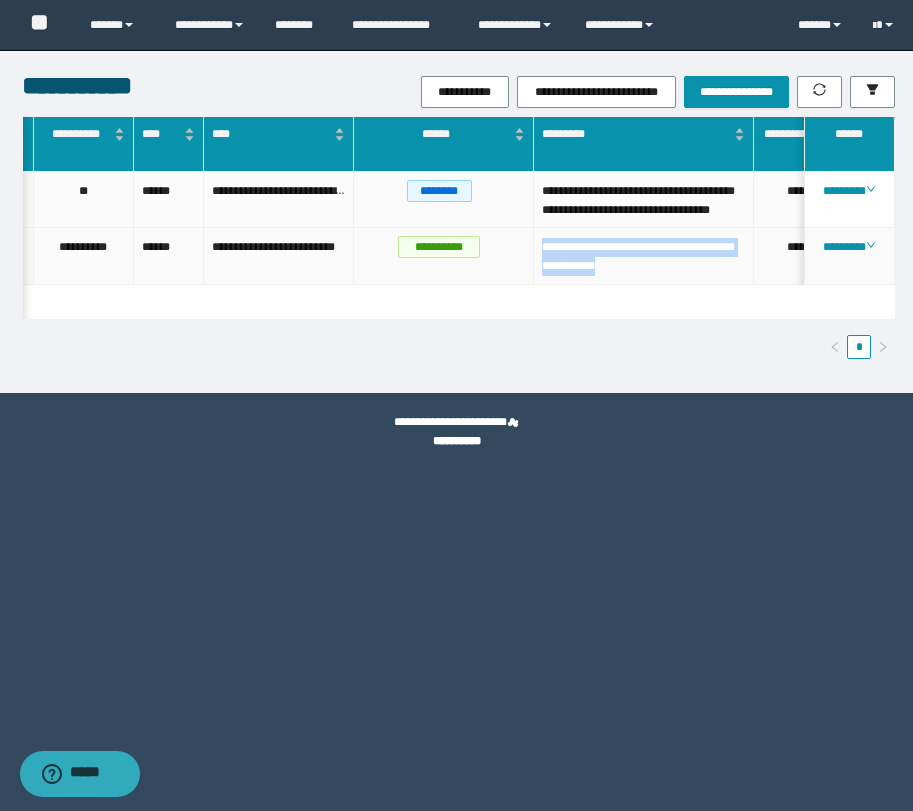 drag, startPoint x: 708, startPoint y: 282, endPoint x: 539, endPoint y: 265, distance: 169.85287 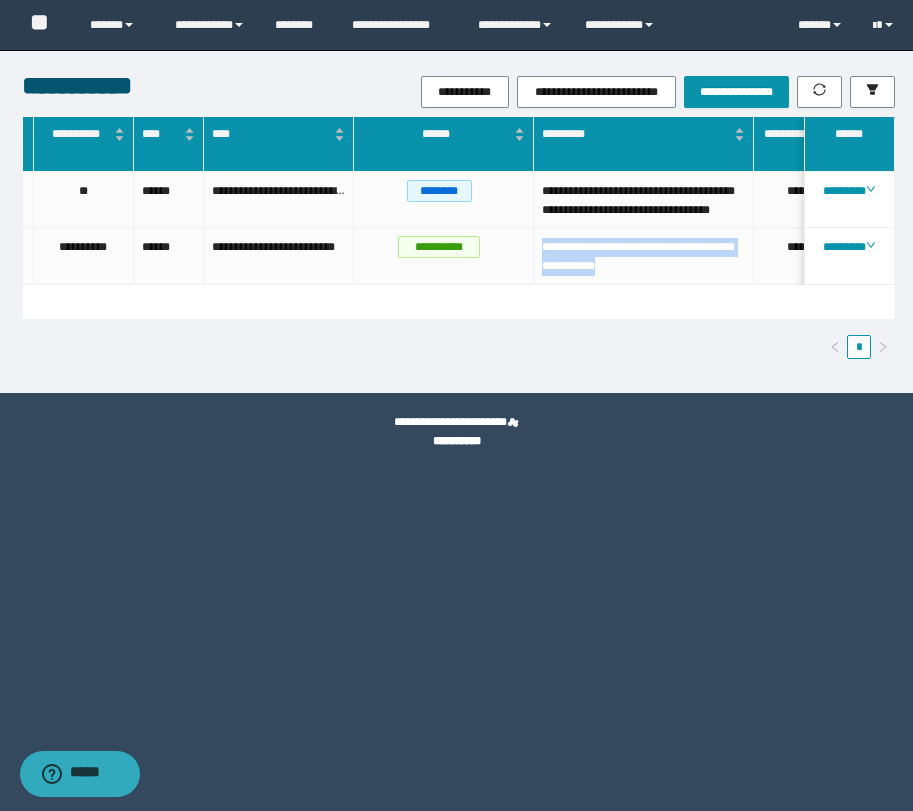 scroll, scrollTop: 0, scrollLeft: 0, axis: both 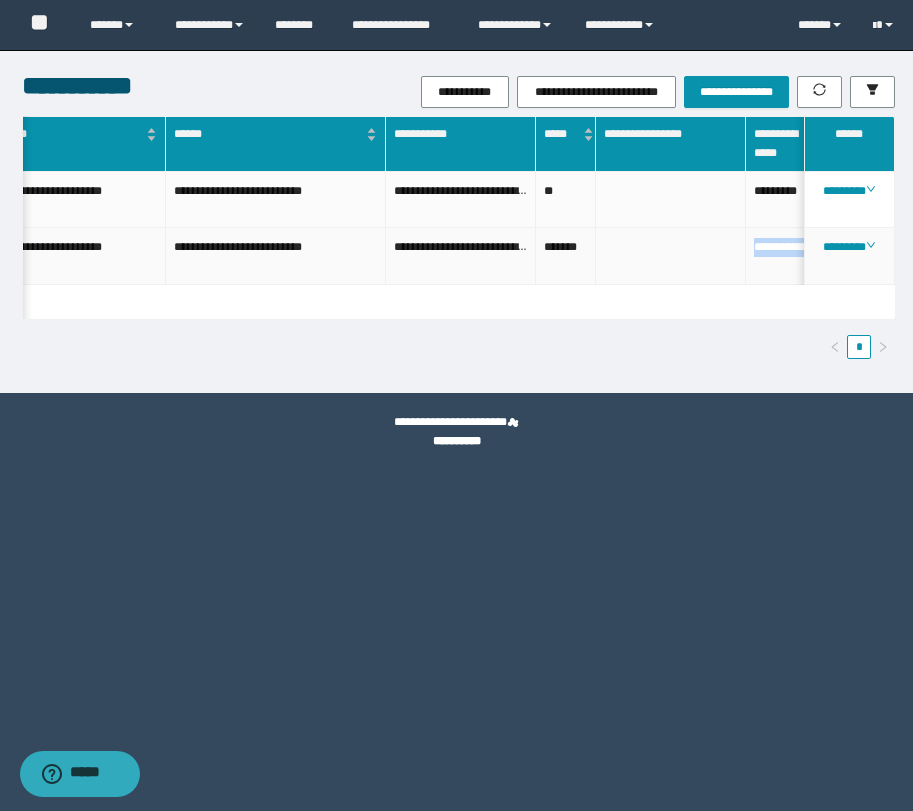 drag, startPoint x: 789, startPoint y: 287, endPoint x: 751, endPoint y: 267, distance: 42.941822 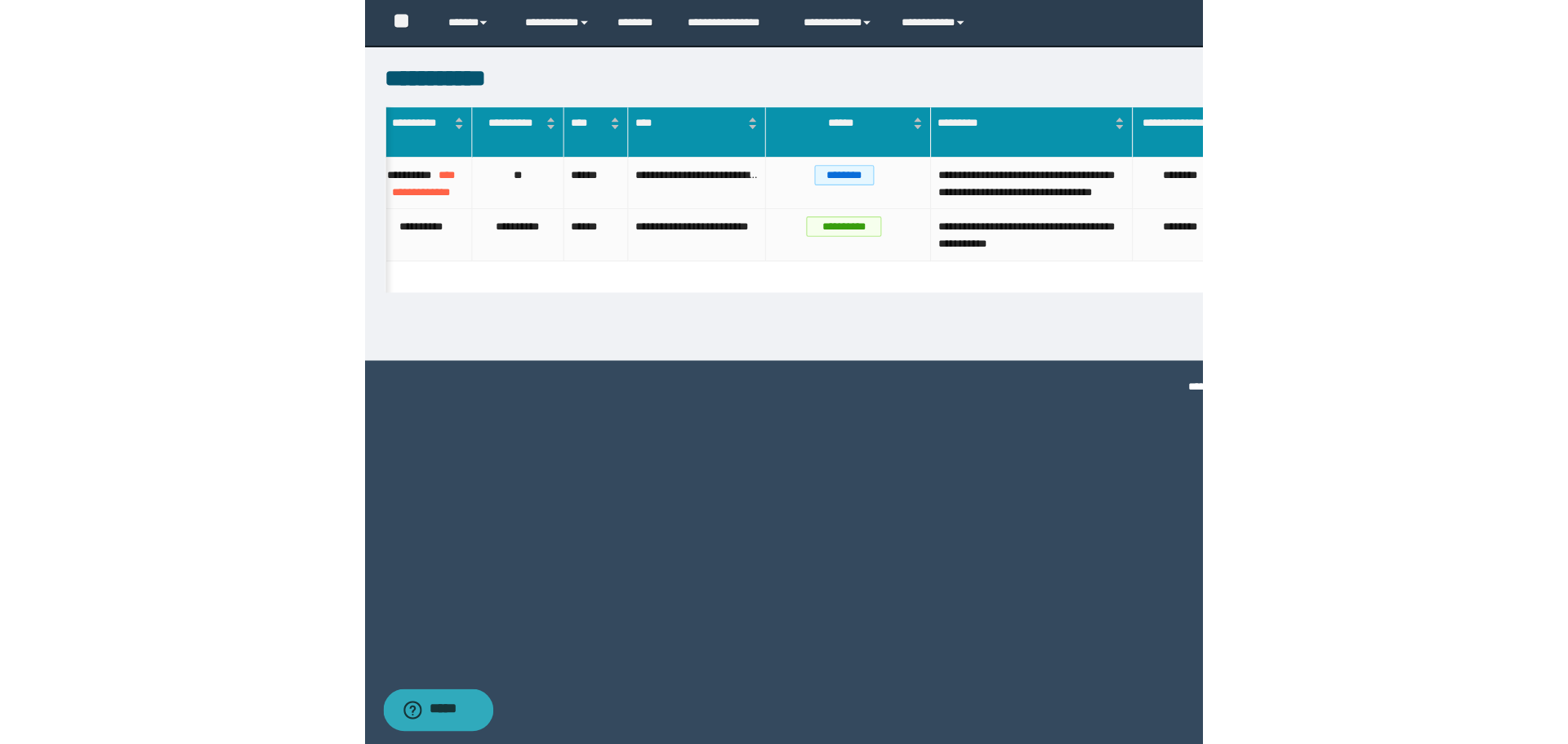 scroll, scrollTop: 0, scrollLeft: 229, axis: horizontal 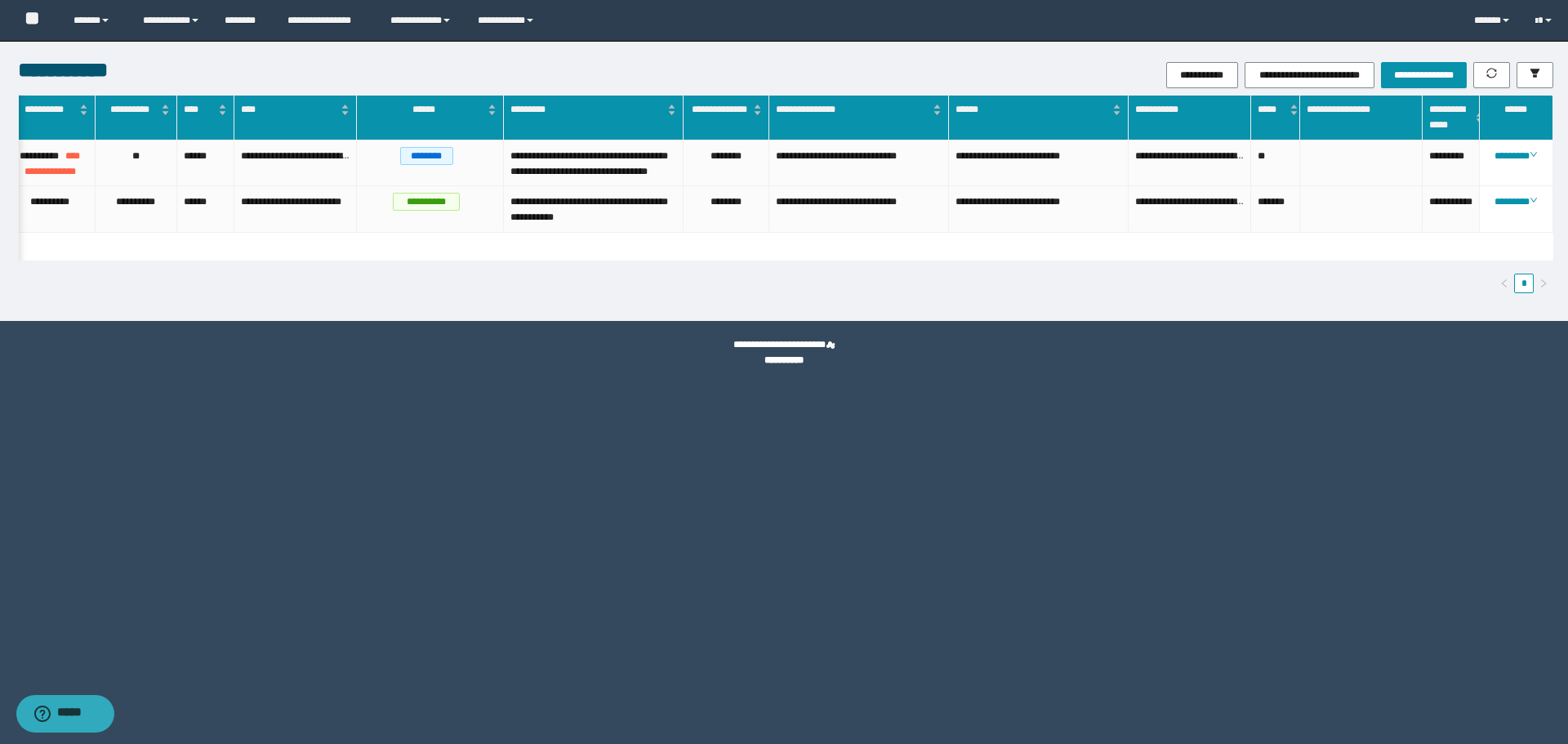 click on "*" at bounding box center [786, 283] 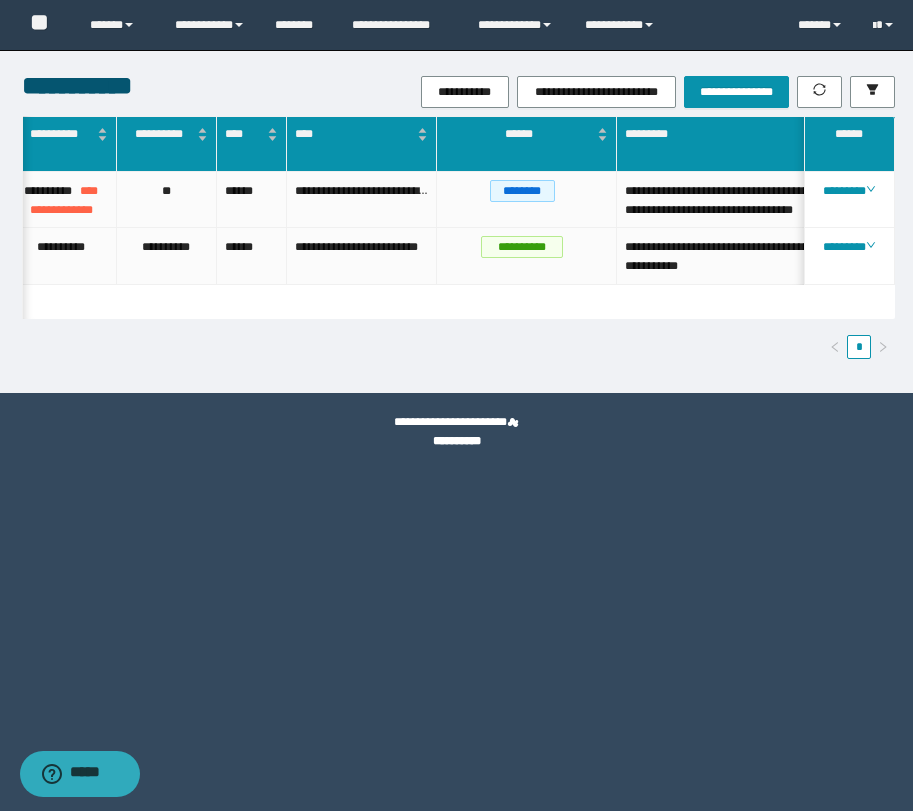 scroll, scrollTop: 0, scrollLeft: 0, axis: both 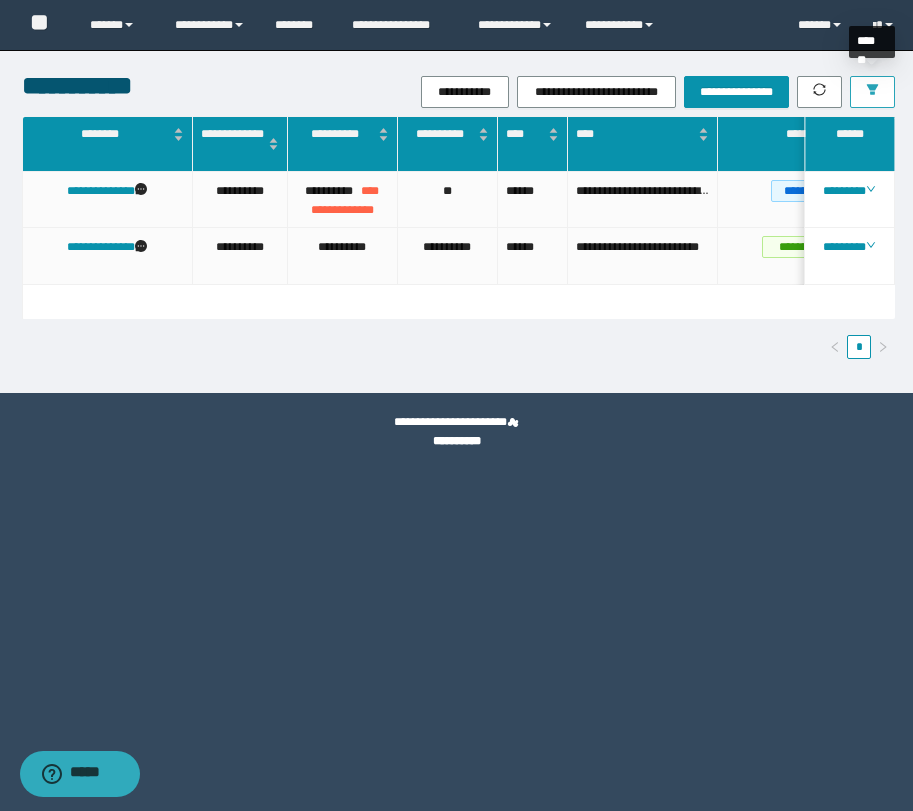 click at bounding box center [872, 92] 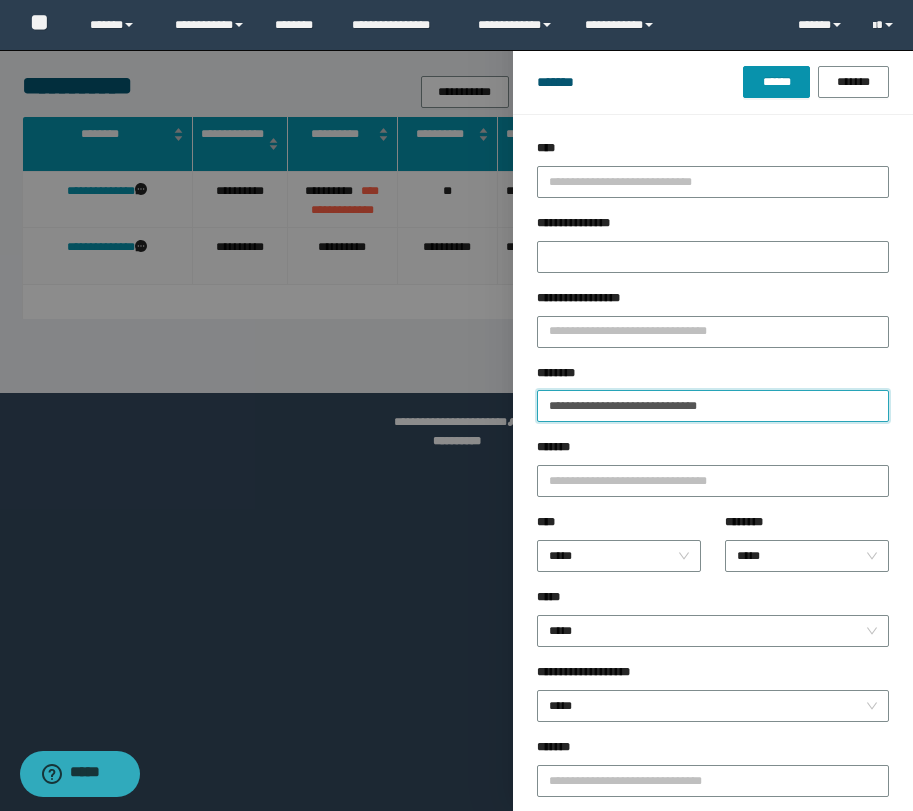 drag, startPoint x: 776, startPoint y: 410, endPoint x: 345, endPoint y: 386, distance: 431.6677 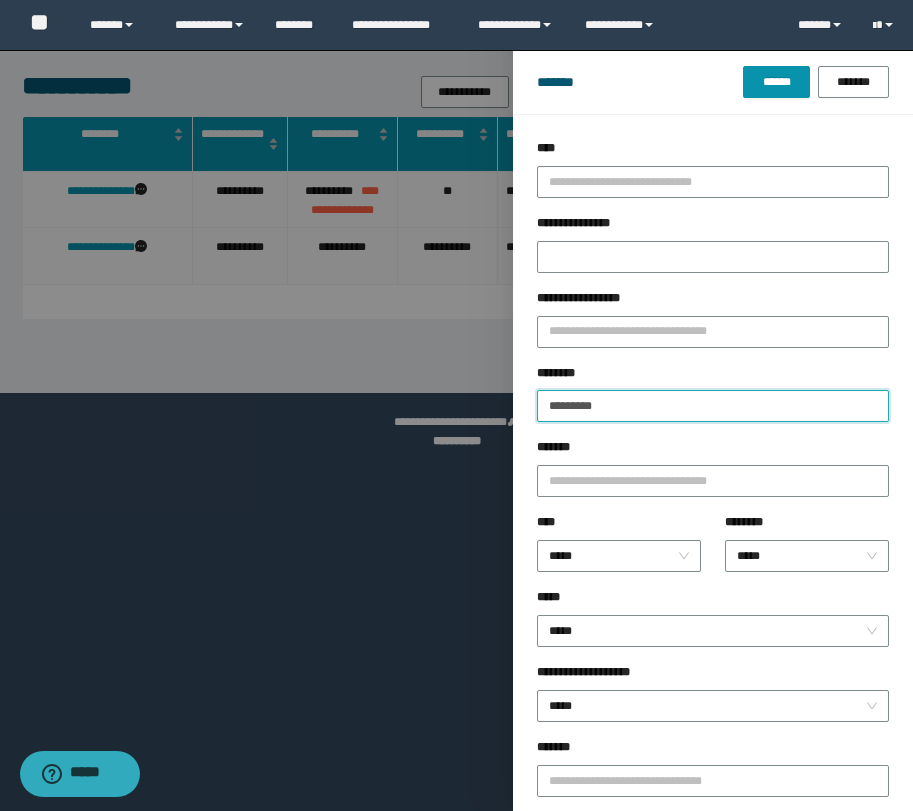 drag, startPoint x: 558, startPoint y: 408, endPoint x: 573, endPoint y: 406, distance: 15.132746 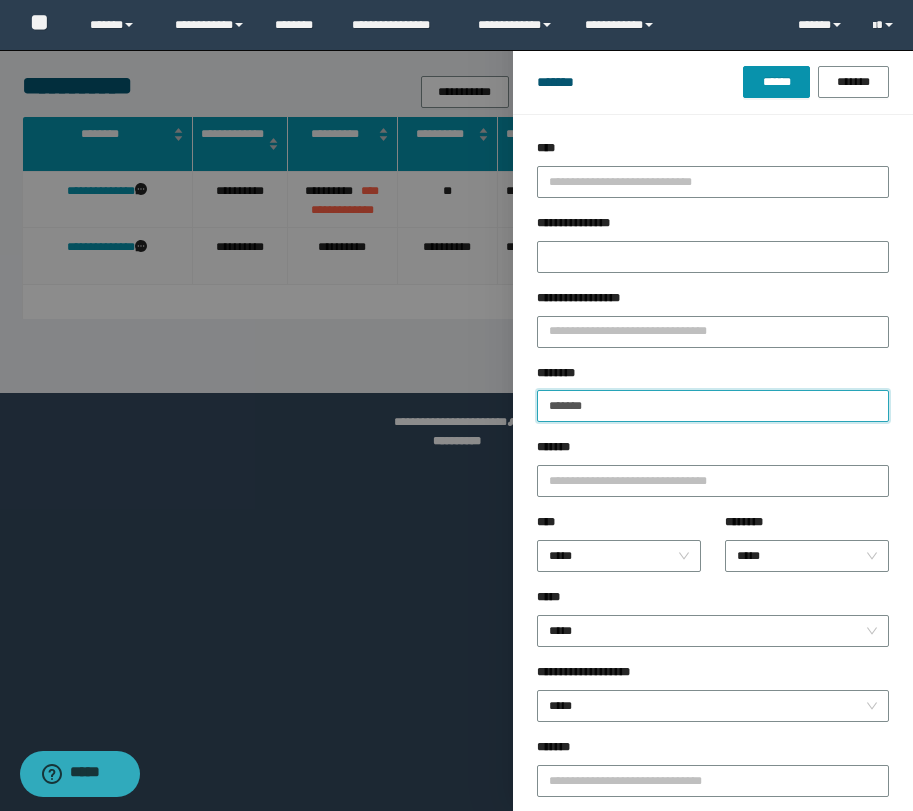 type on "*******" 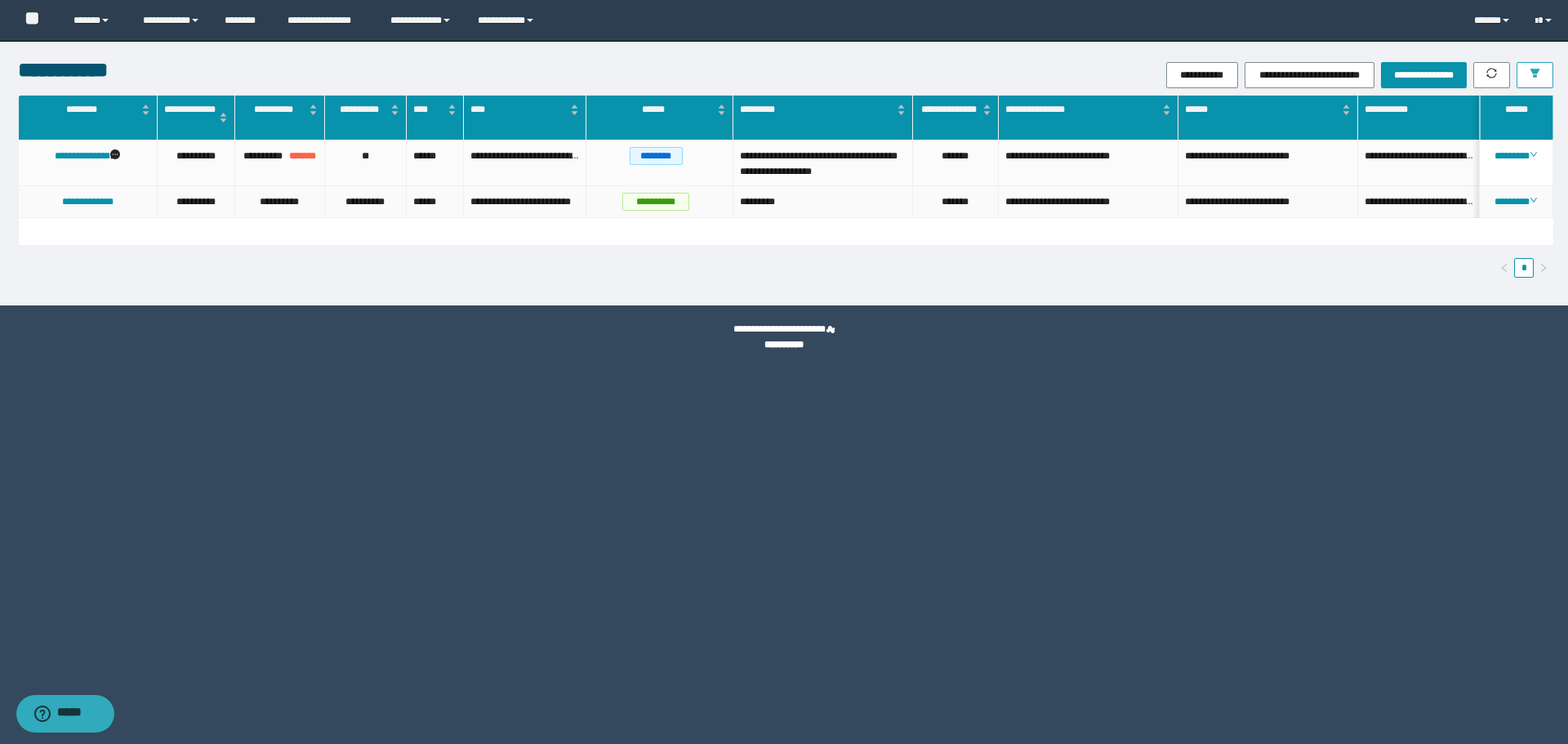 type 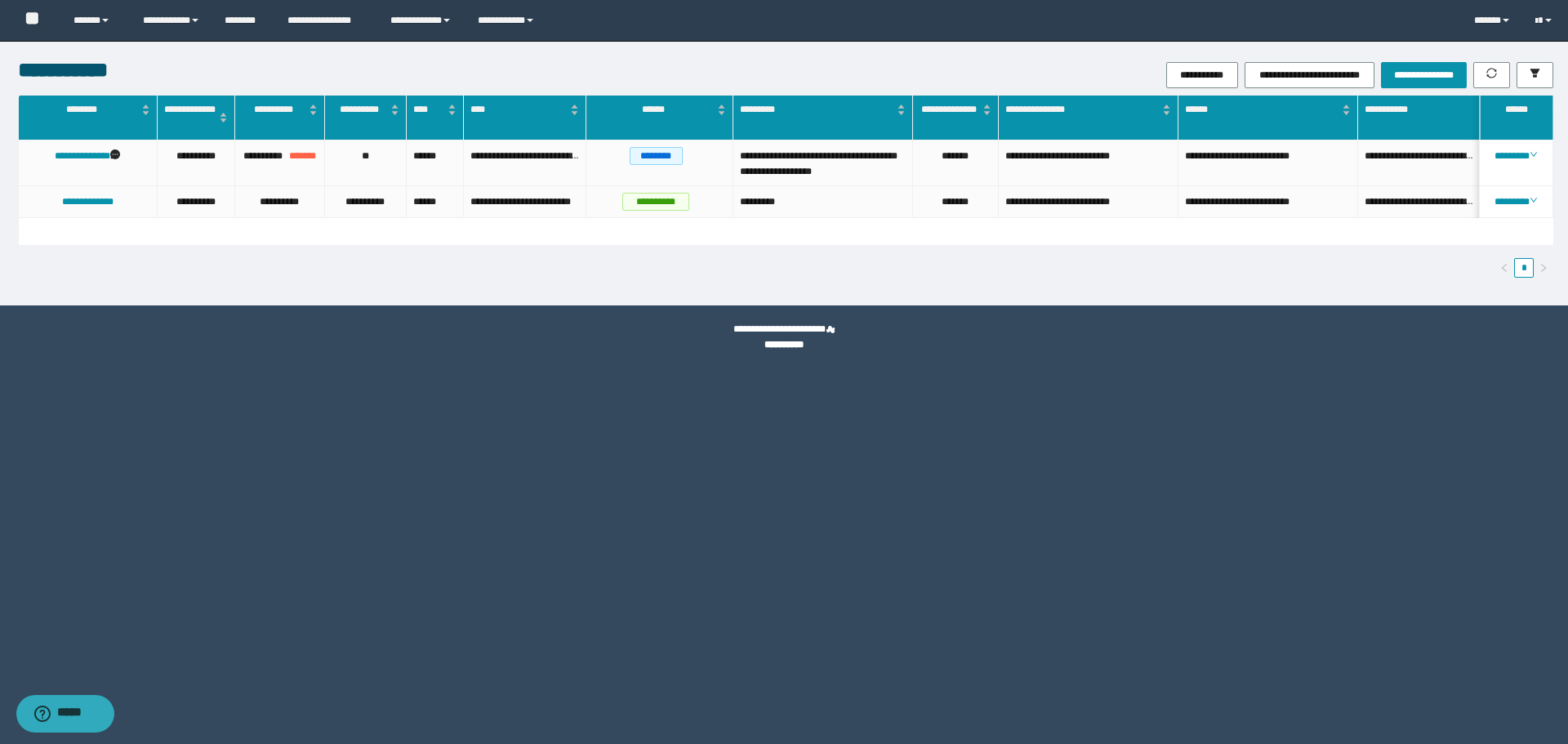 click on "[FIRST] [LAST] [STREET] [CITY] [STATE] [POSTAL_CODE] [COUNTRY] [PHONE] [EMAIL] [SSN] [CREDIT_CARD] [DOB] [AGE] [LICENSE_NUMBER] [PASSPORT_NUMBER] [ADDRESS] [CITY] [STATE] [POSTAL_CODE] [COUNTRY] [PHONE] [EMAIL] [SSN] [CREDIT_CARD] [DOB] [AGE] [LICENSE_NUMBER] [PASSPORT_NUMBER]" at bounding box center (786, 193) 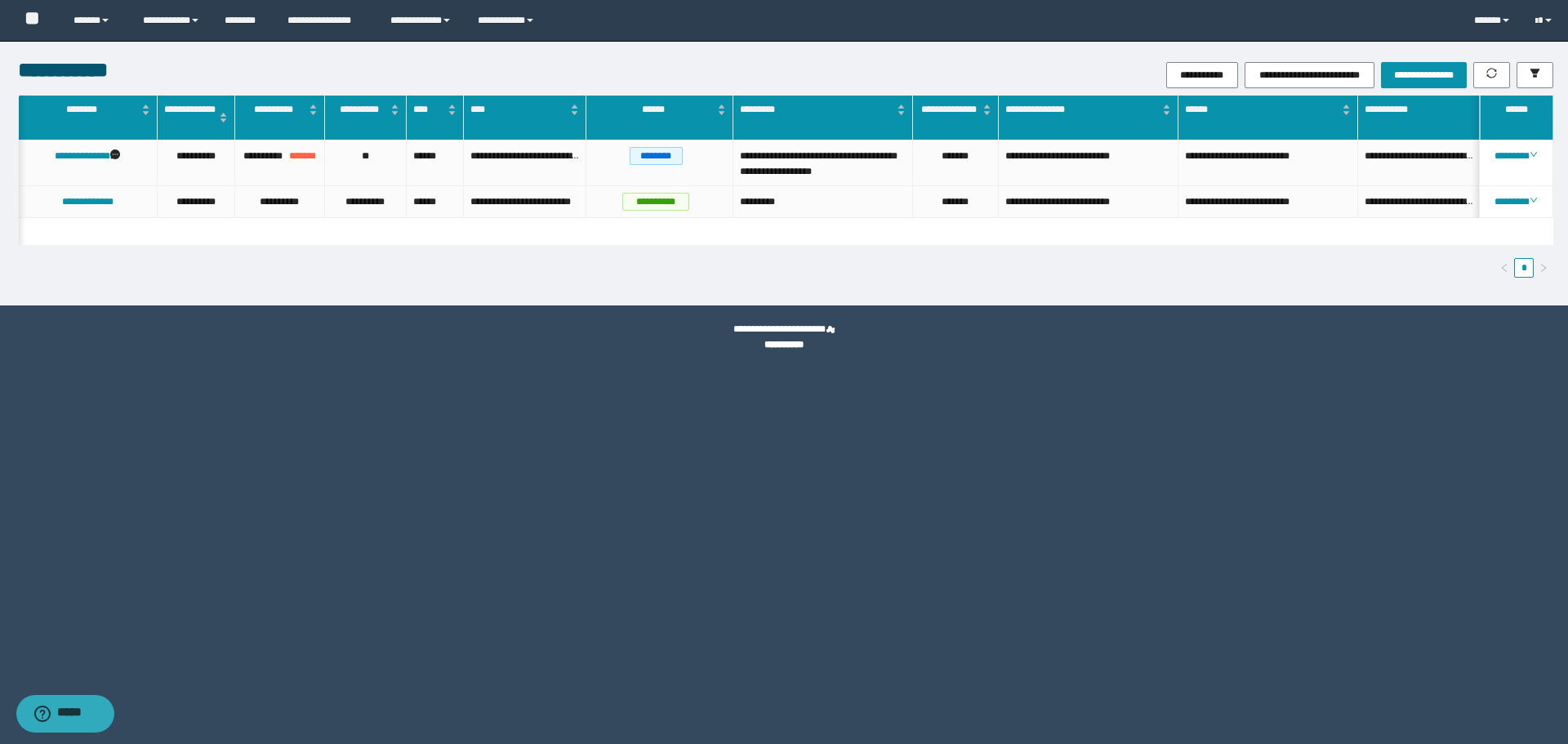 scroll, scrollTop: 0, scrollLeft: 185, axis: horizontal 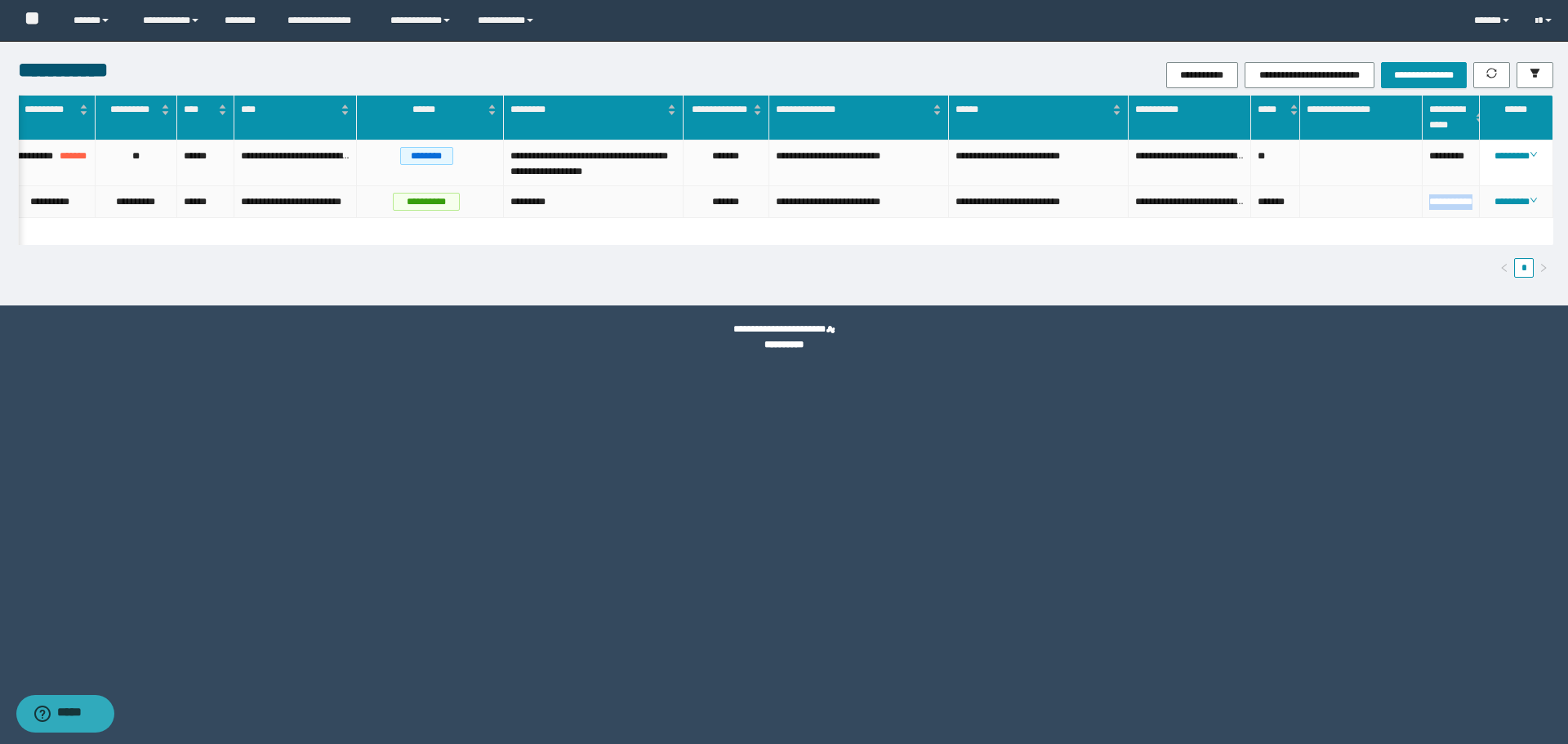 drag, startPoint x: 1457, startPoint y: 216, endPoint x: 1429, endPoint y: 200, distance: 32.249031 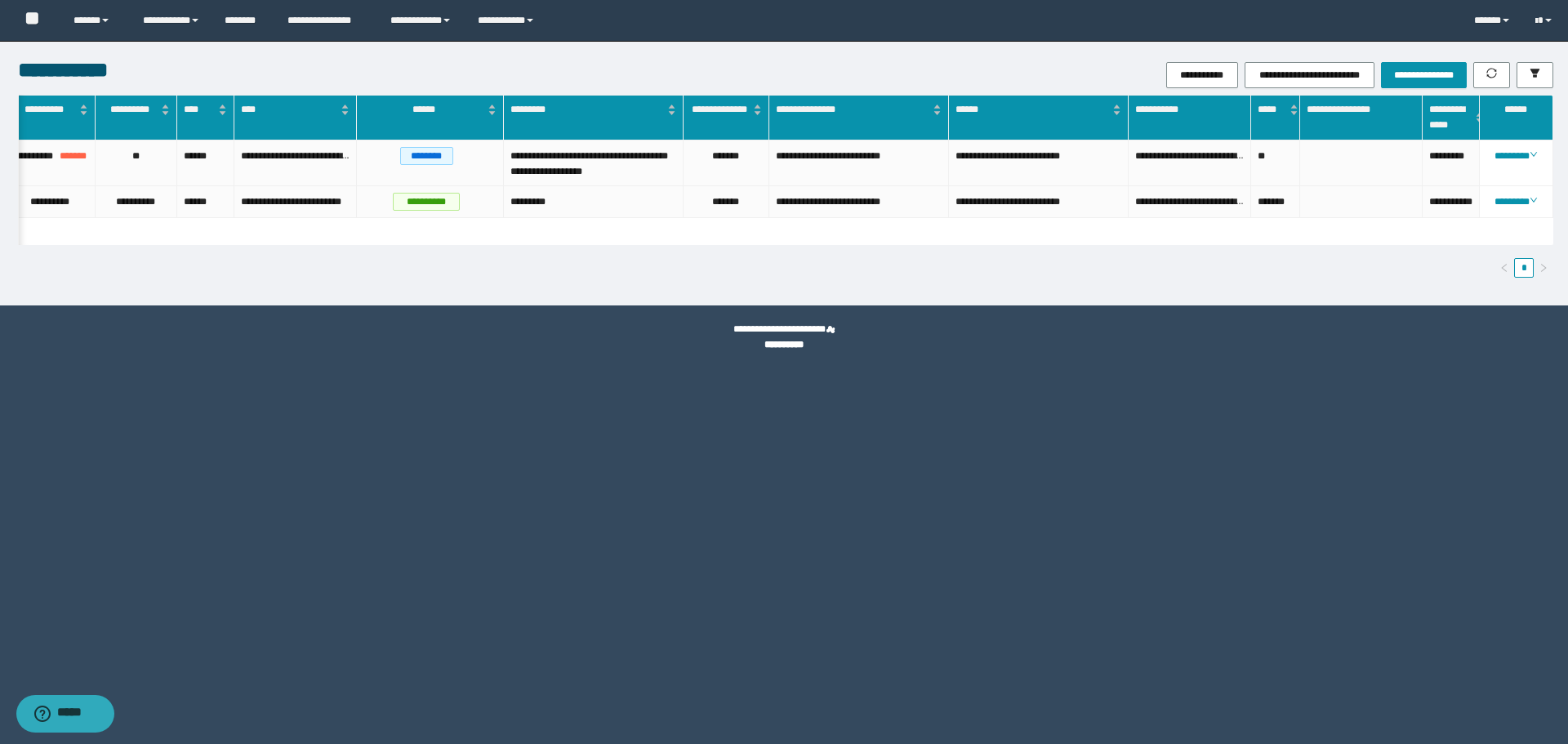click on "**********" at bounding box center (784, 372) 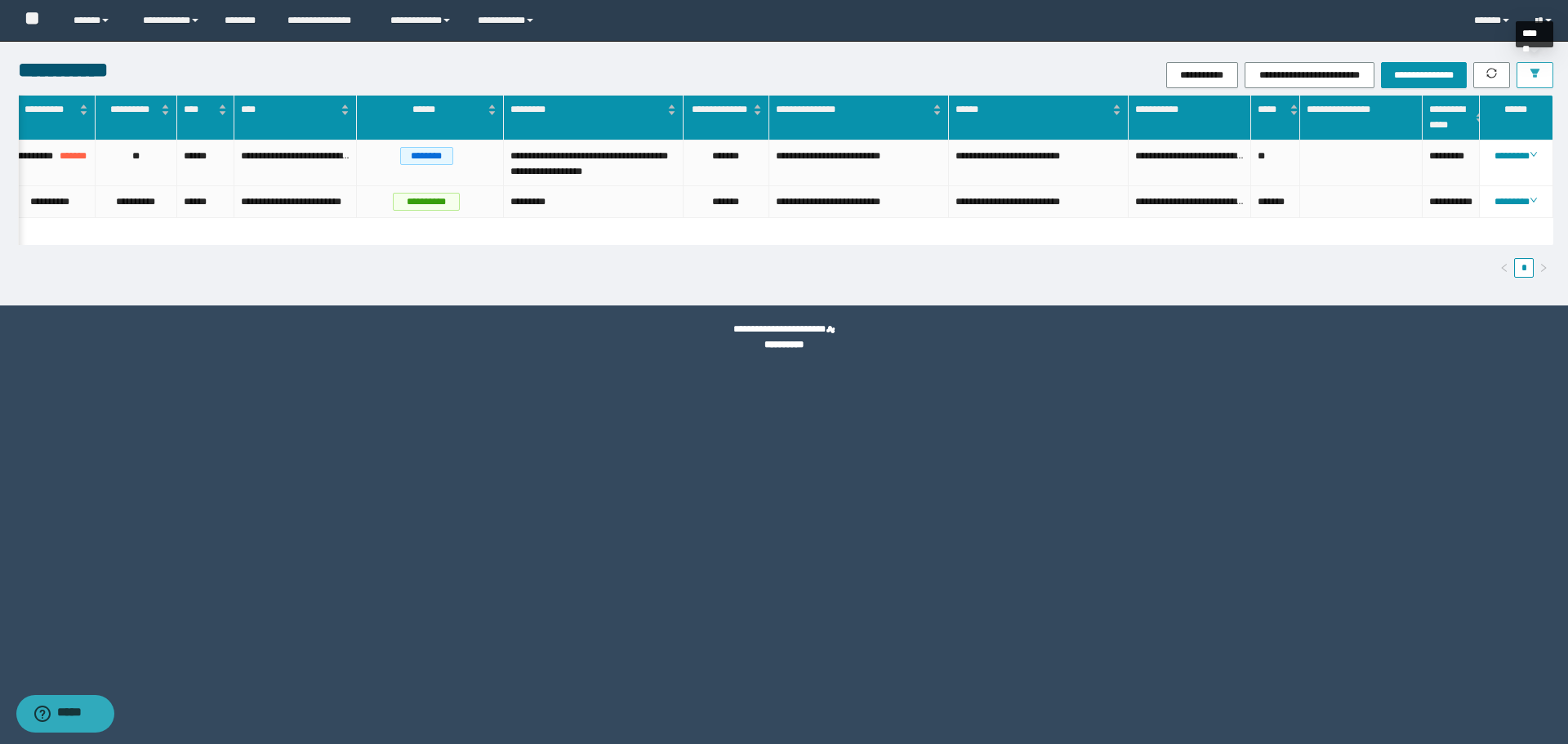 click 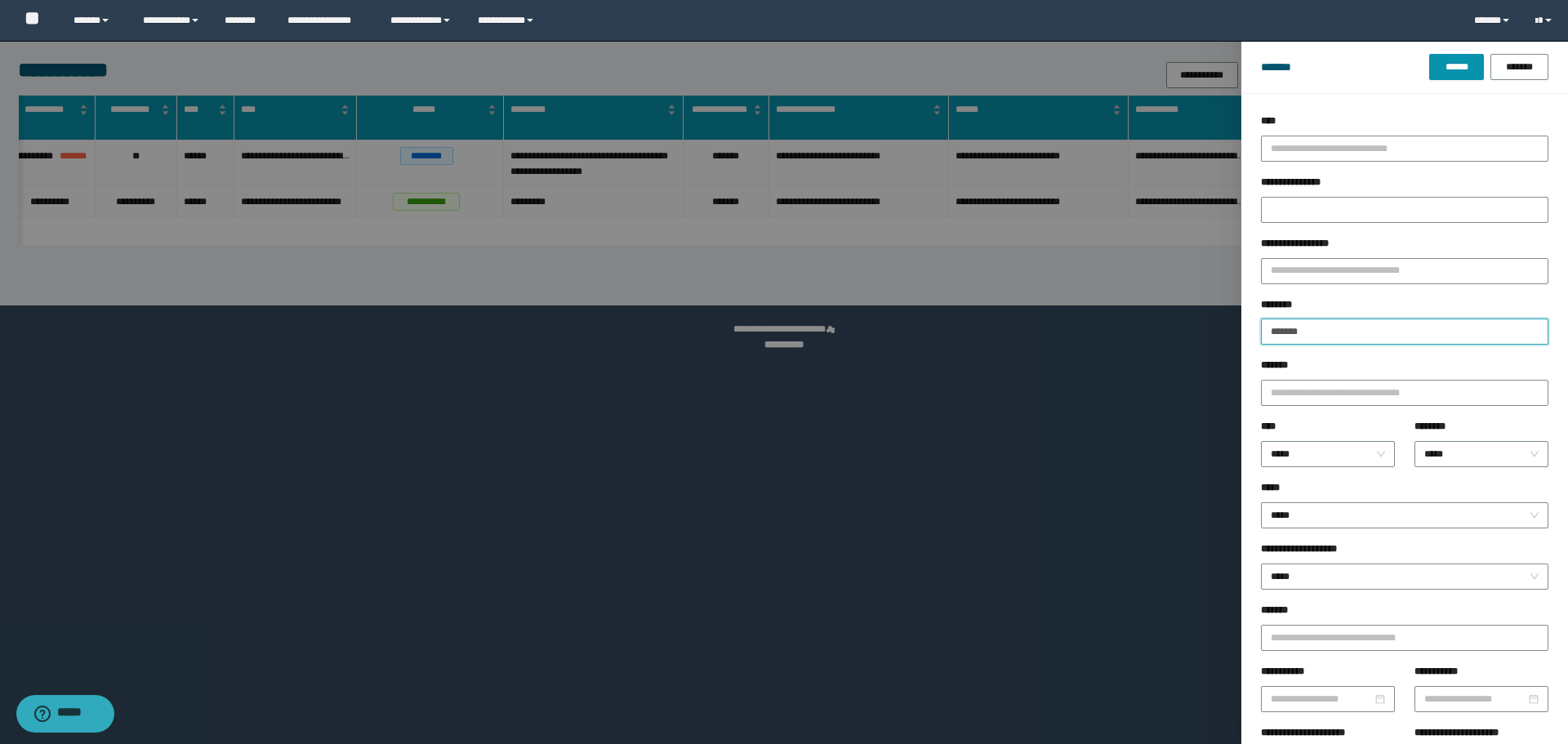 drag, startPoint x: 1376, startPoint y: 332, endPoint x: 1050, endPoint y: 317, distance: 326.34491 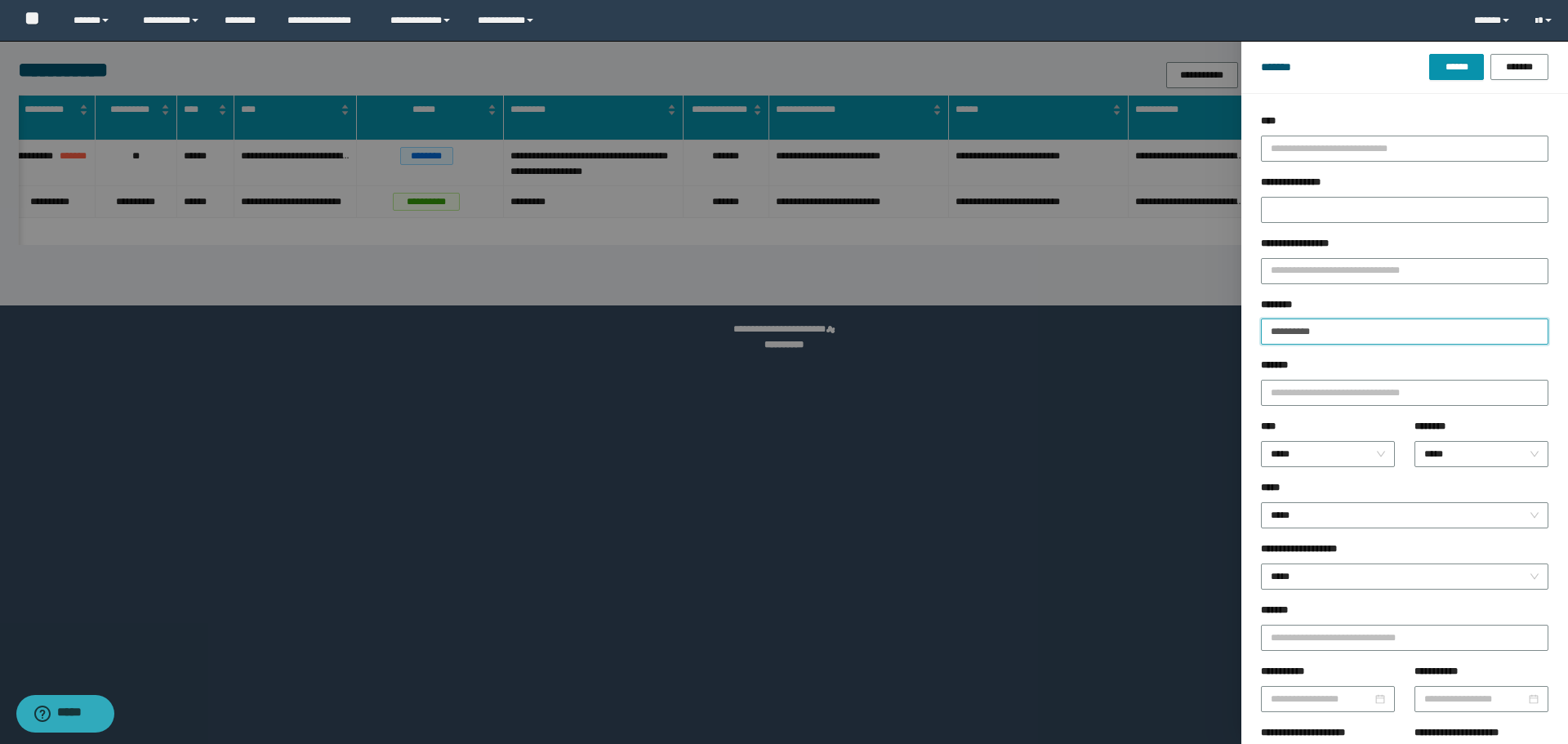 click on "**********" at bounding box center (1405, 332) 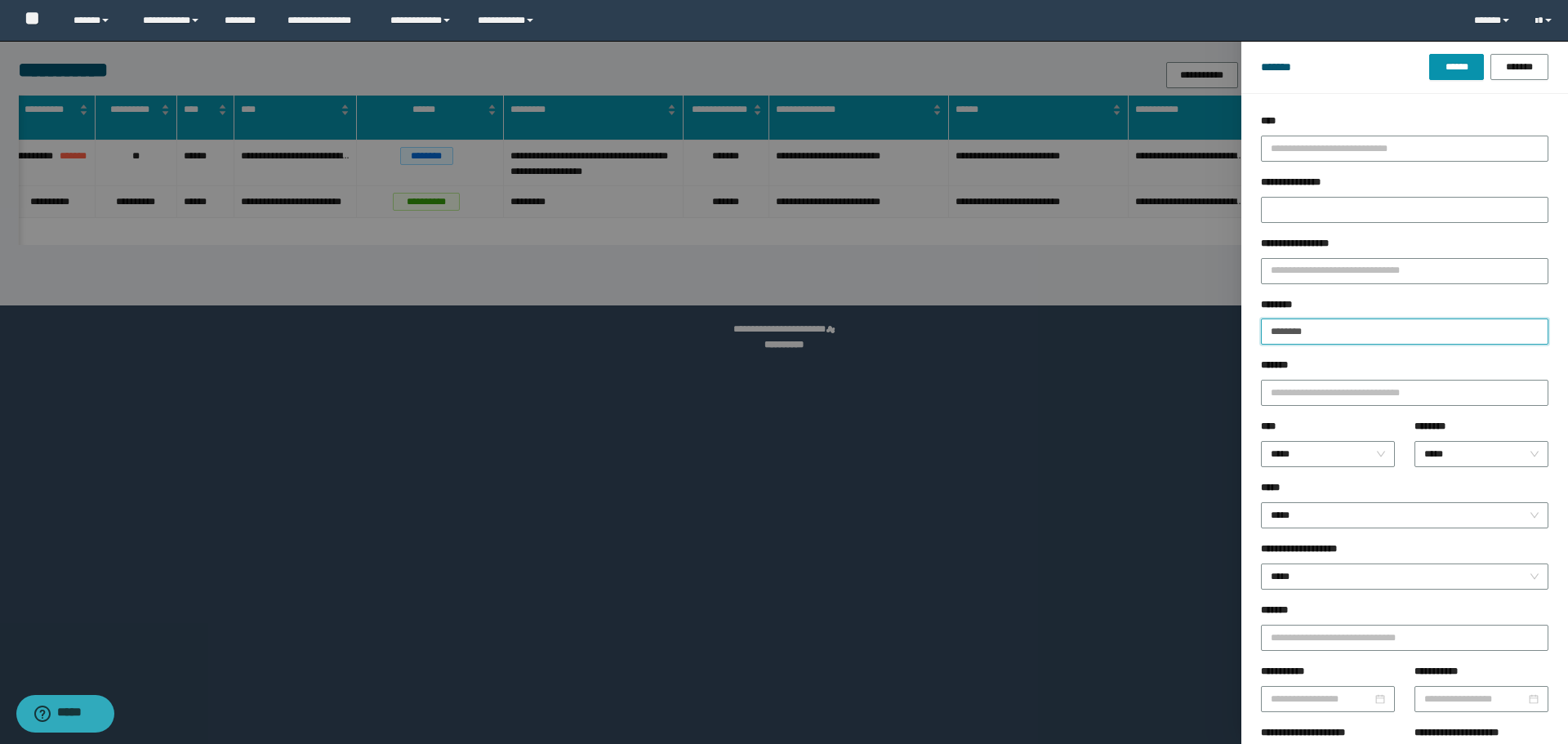 click on "******" at bounding box center [1456, 67] 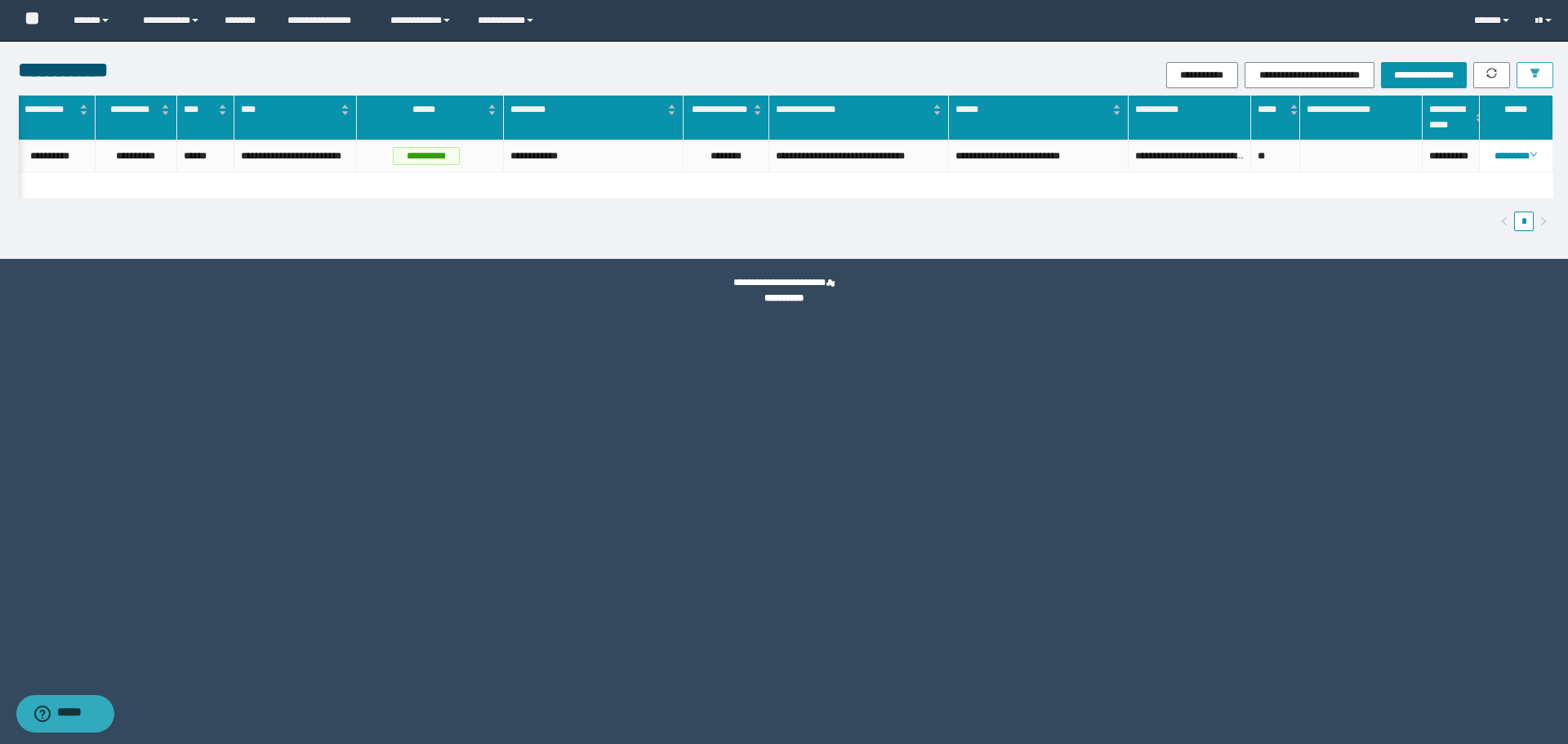 scroll, scrollTop: 0, scrollLeft: 0, axis: both 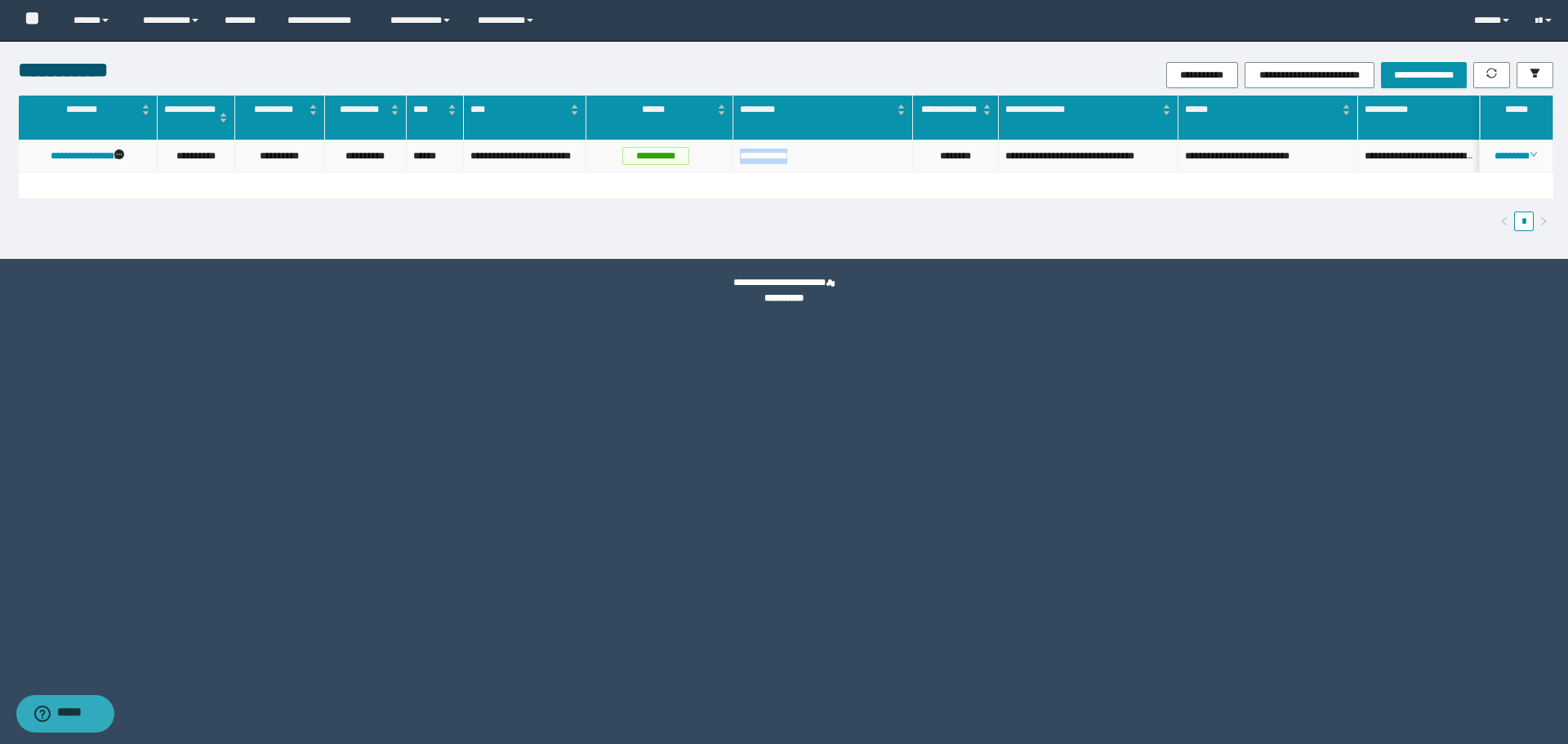 drag, startPoint x: 737, startPoint y: 158, endPoint x: 800, endPoint y: 161, distance: 63.07139 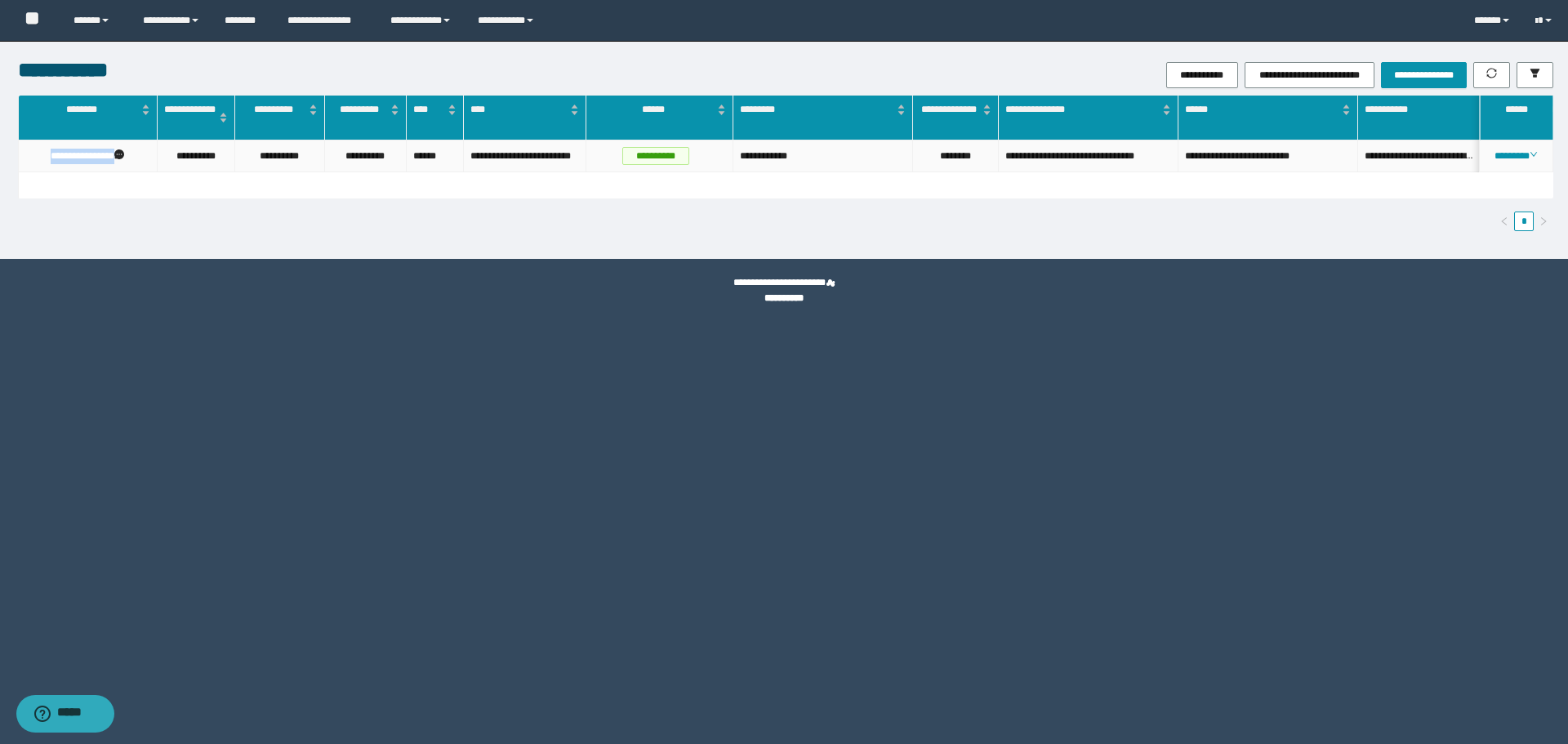 drag, startPoint x: 41, startPoint y: 159, endPoint x: 118, endPoint y: 161, distance: 77.02597 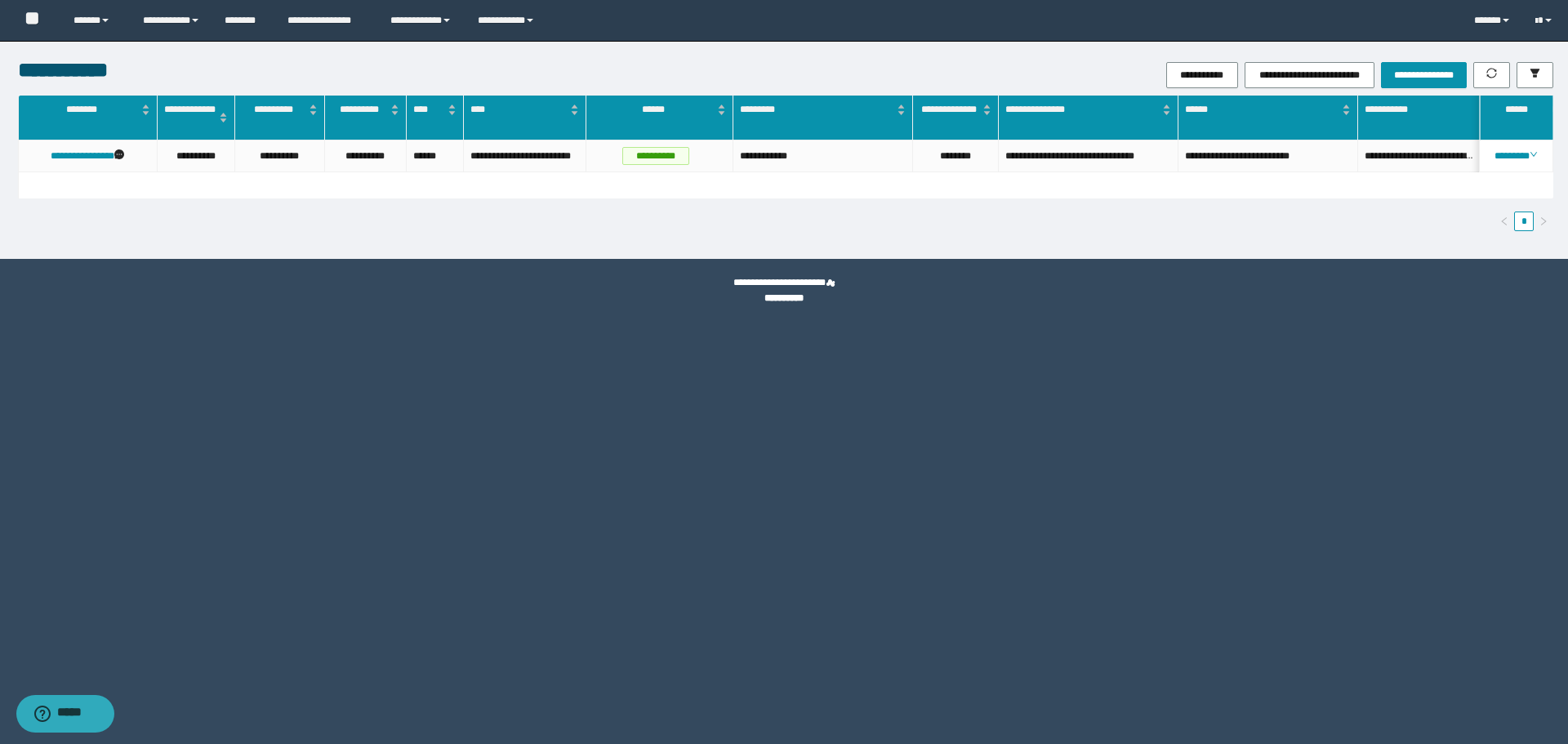 click on "*" at bounding box center (786, 221) 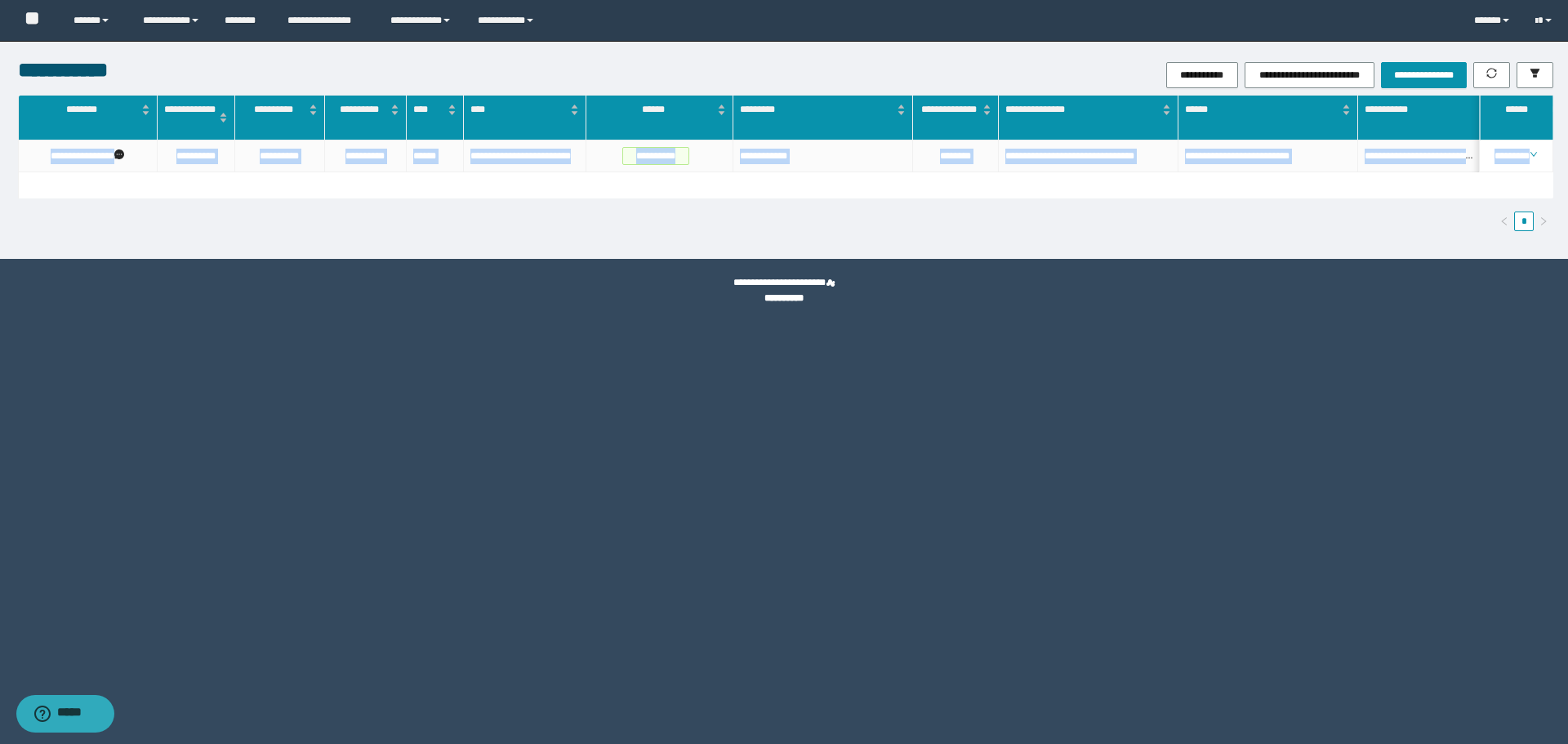drag, startPoint x: 423, startPoint y: 199, endPoint x: 29, endPoint y: 159, distance: 396.02525 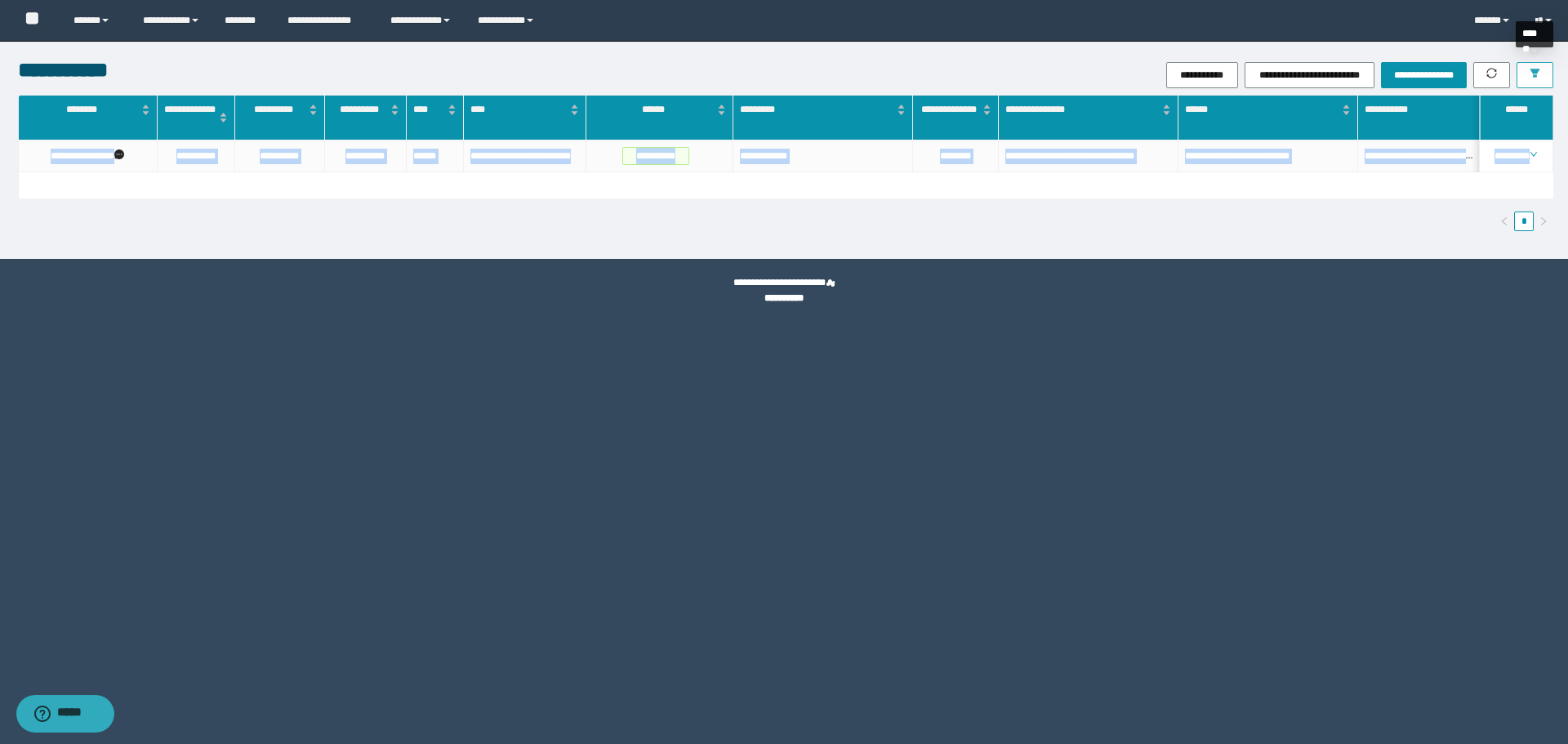click at bounding box center (1535, 75) 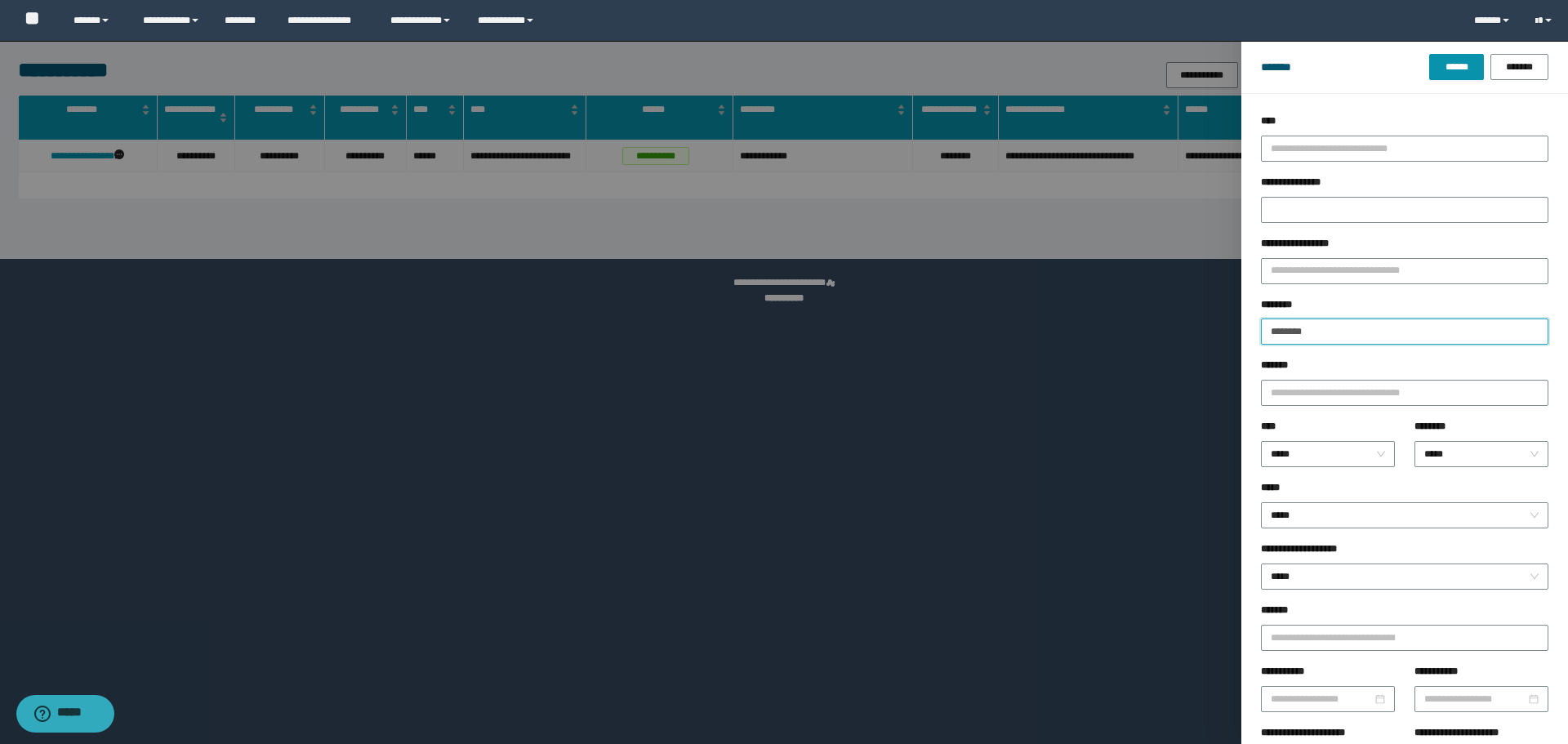 drag, startPoint x: 1348, startPoint y: 331, endPoint x: 1142, endPoint y: 327, distance: 206.03883 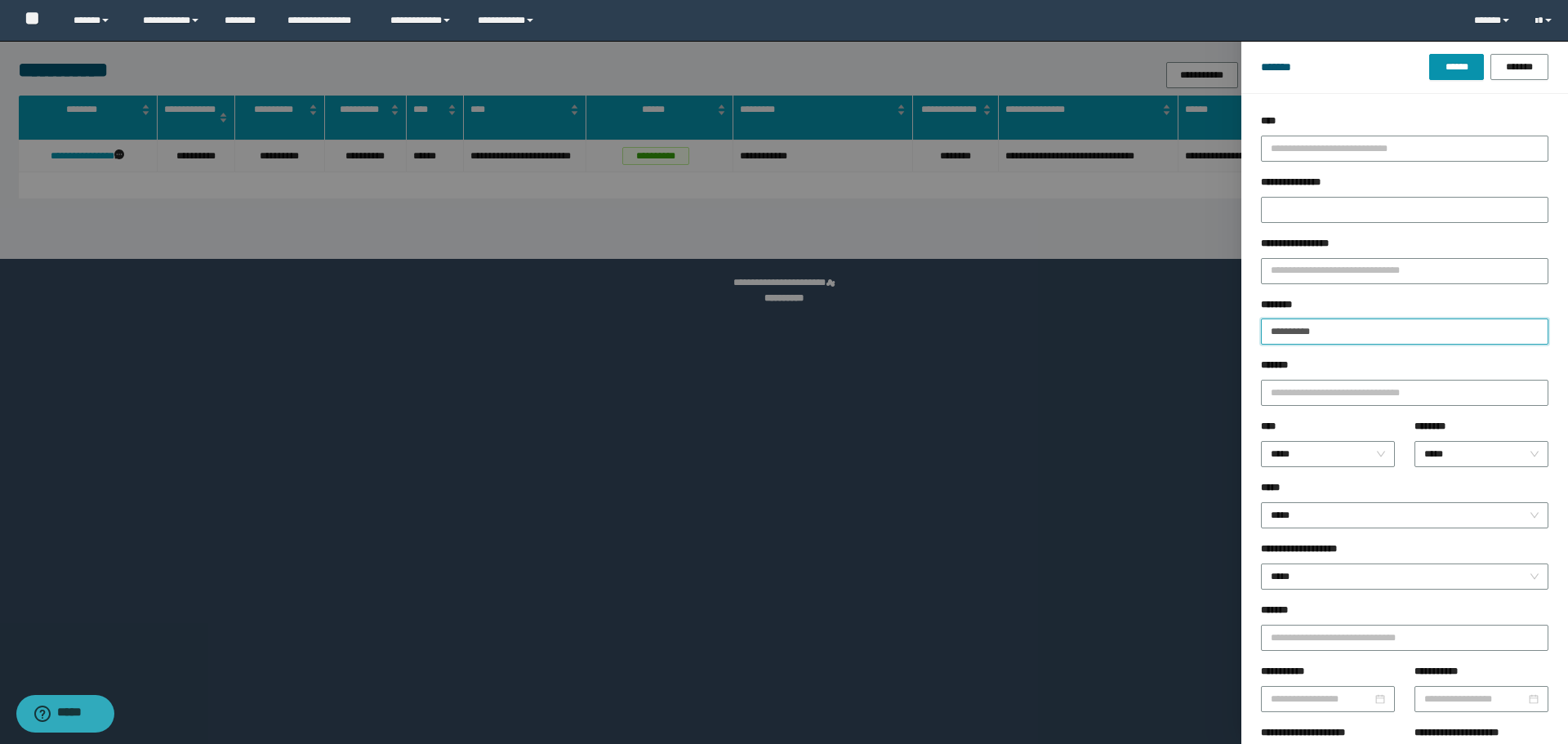 click on "**********" at bounding box center (1405, 332) 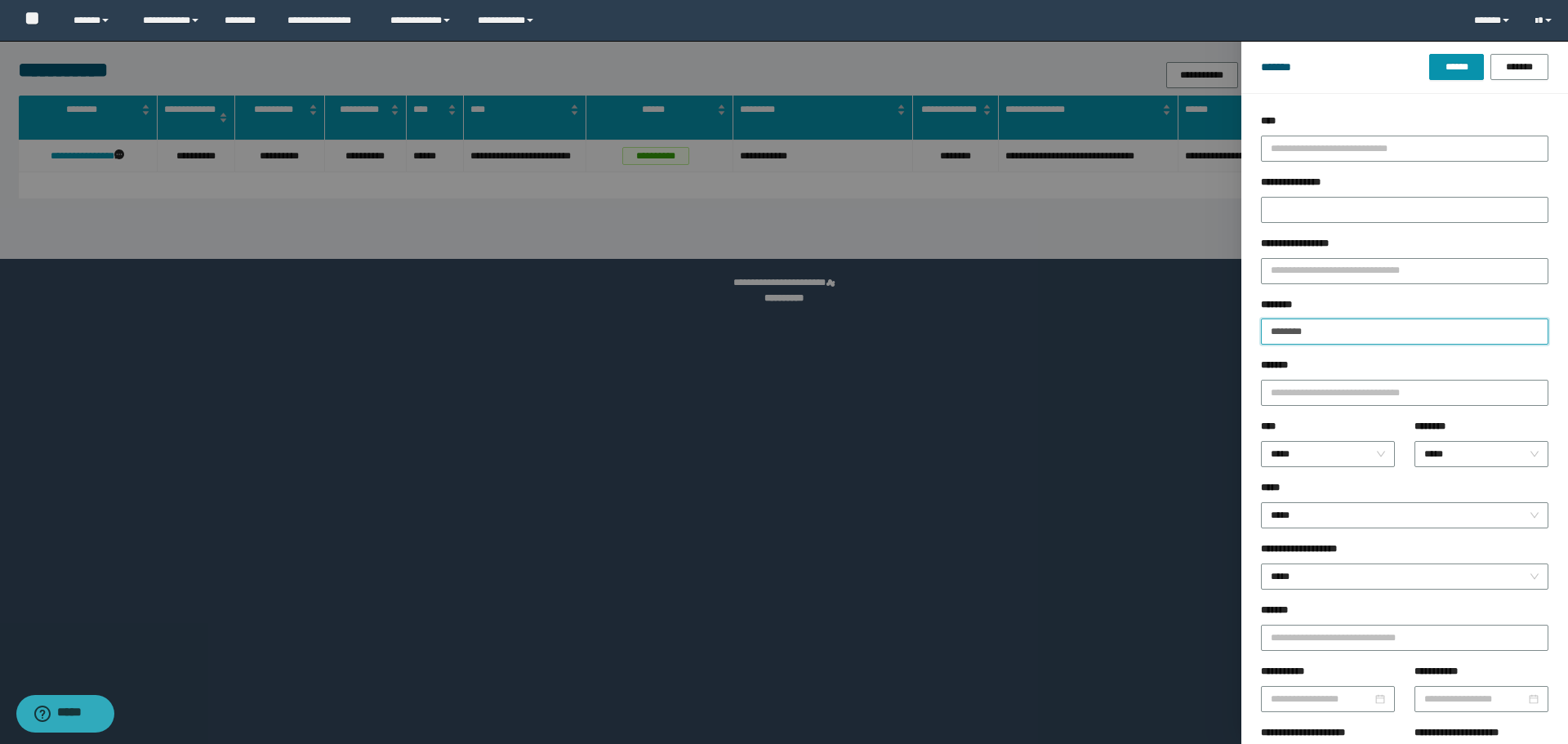 click on "******" at bounding box center [1456, 67] 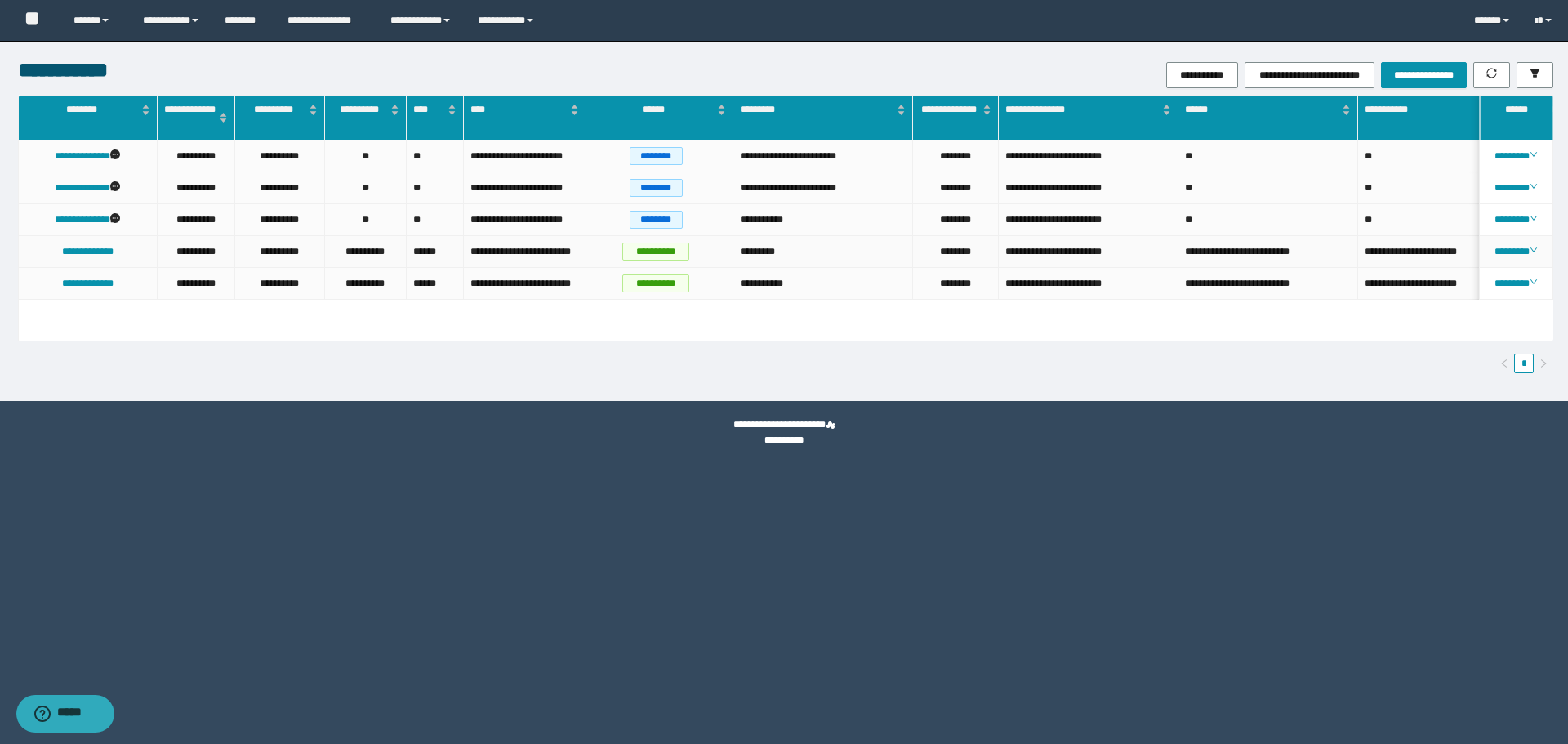 click on "*********" at bounding box center [823, 252] 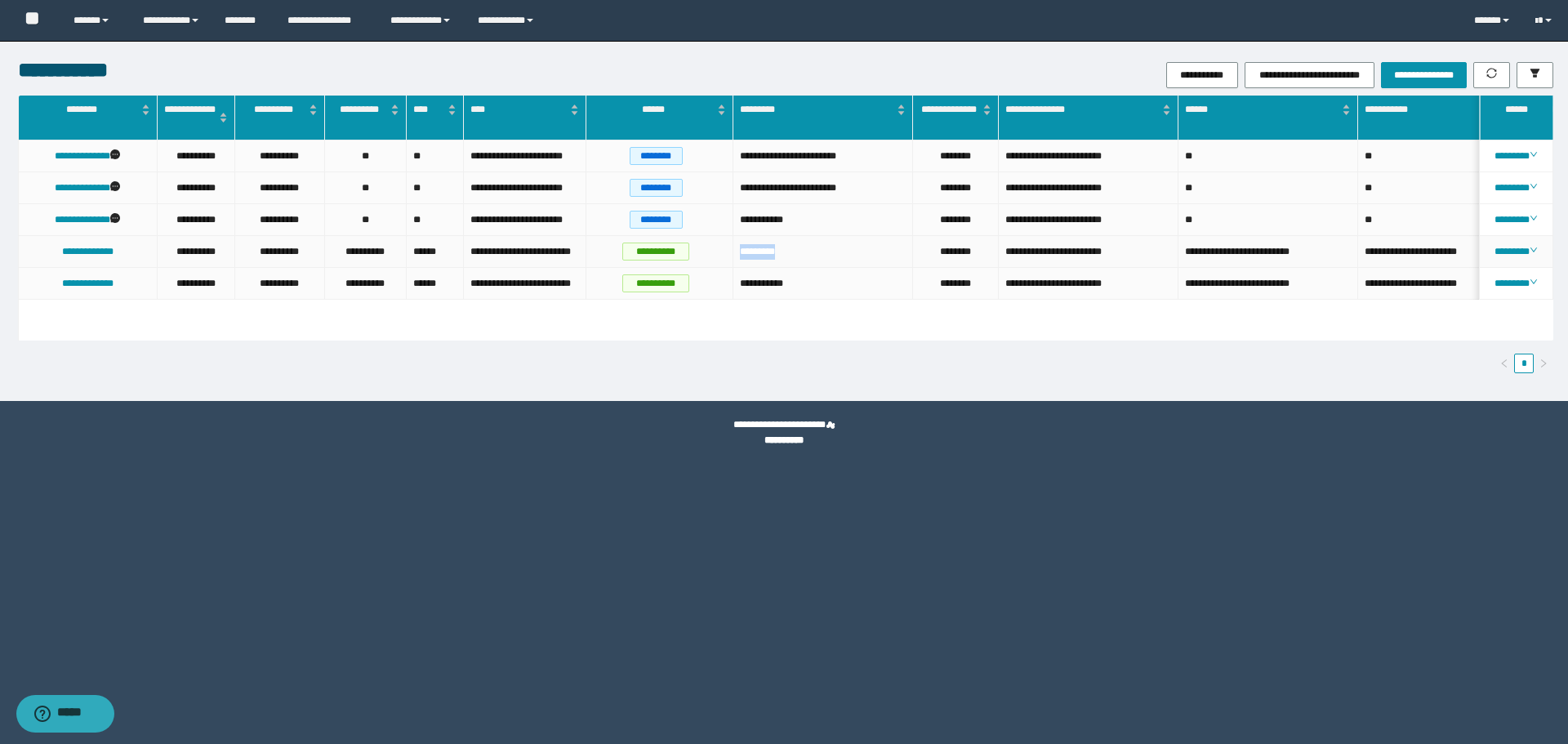 drag, startPoint x: 804, startPoint y: 252, endPoint x: 735, endPoint y: 249, distance: 69.06519 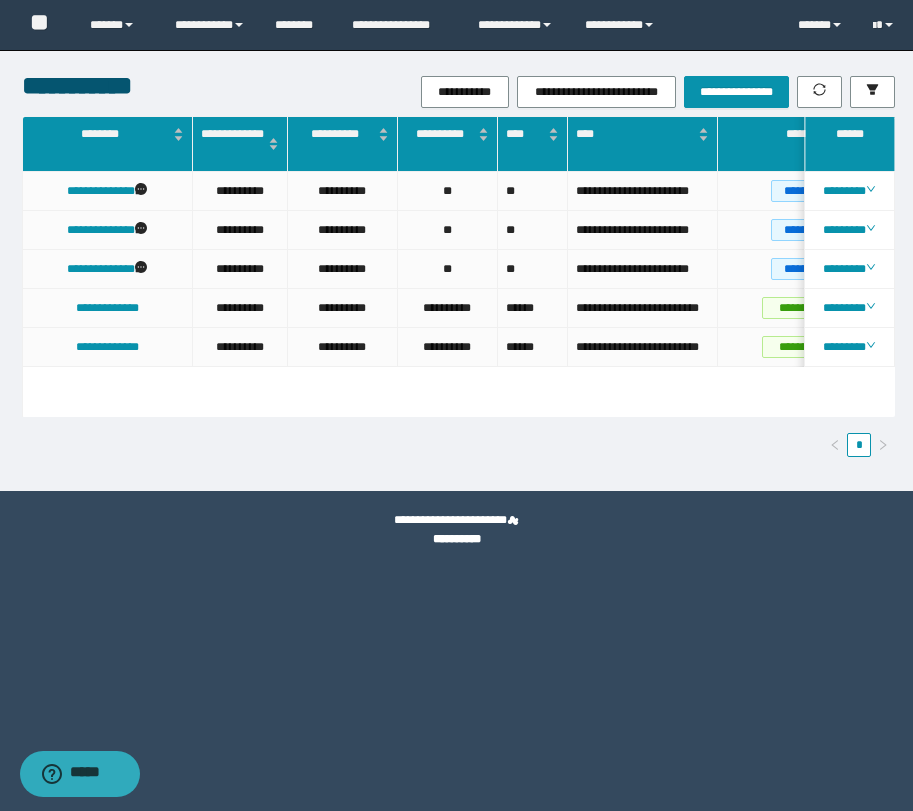 scroll, scrollTop: 0, scrollLeft: 75, axis: horizontal 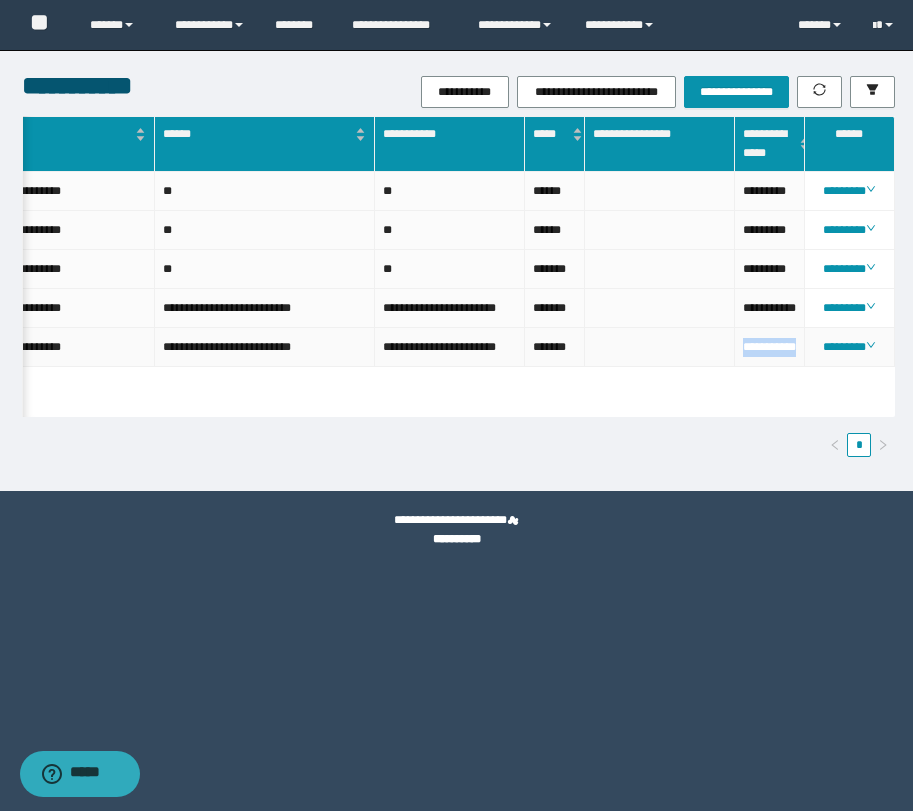 drag, startPoint x: 772, startPoint y: 385, endPoint x: 746, endPoint y: 363, distance: 34.058773 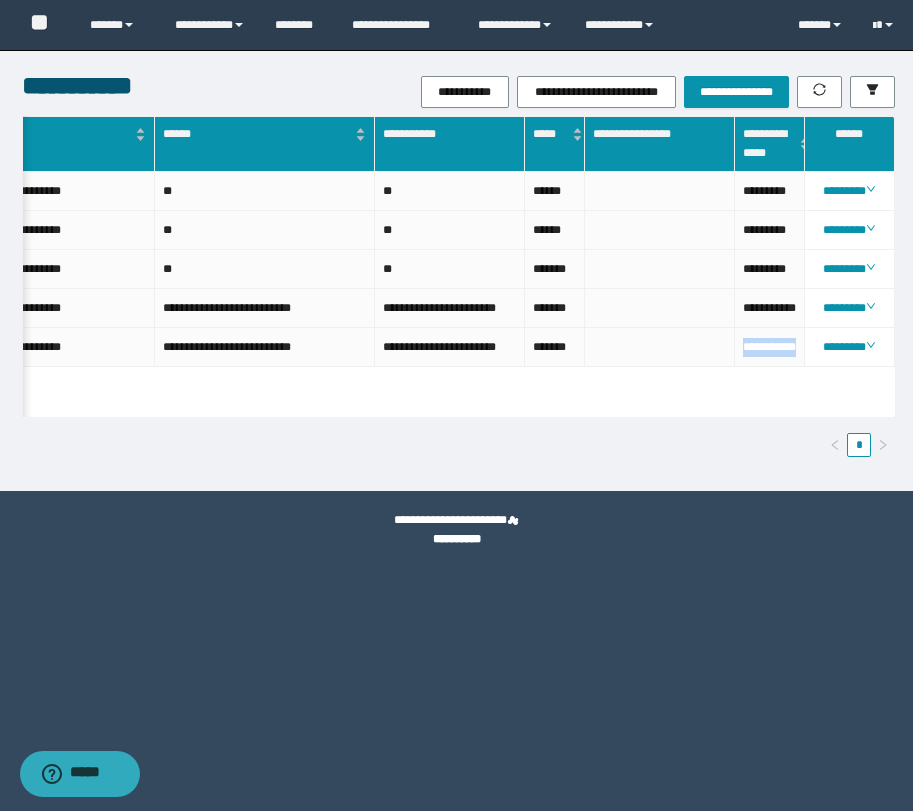 scroll, scrollTop: 0, scrollLeft: 305, axis: horizontal 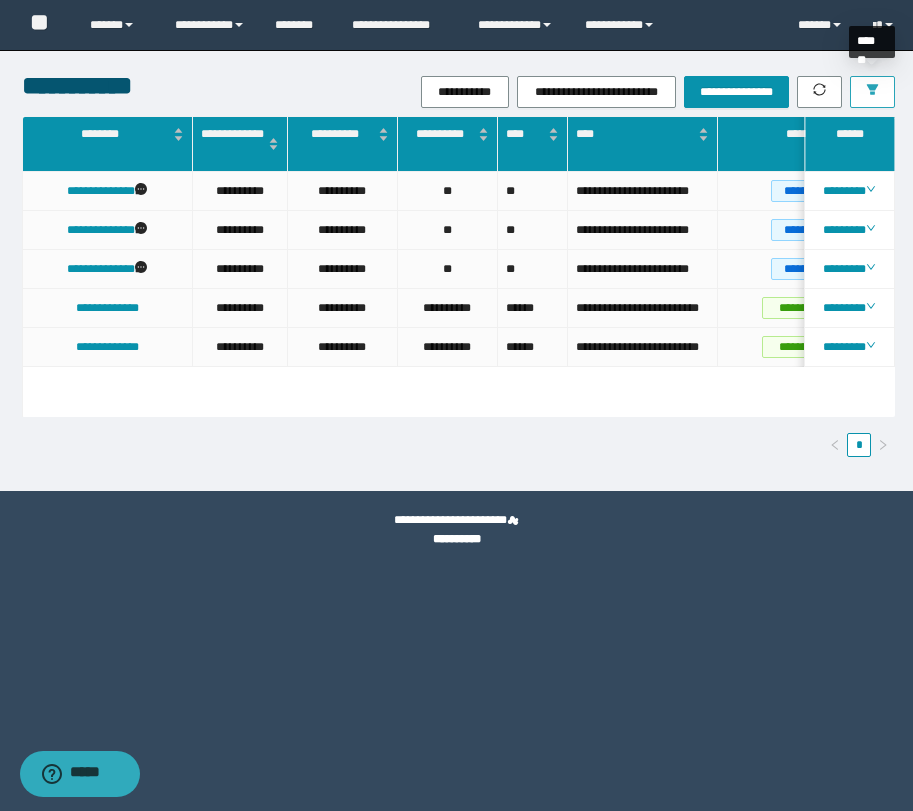 click 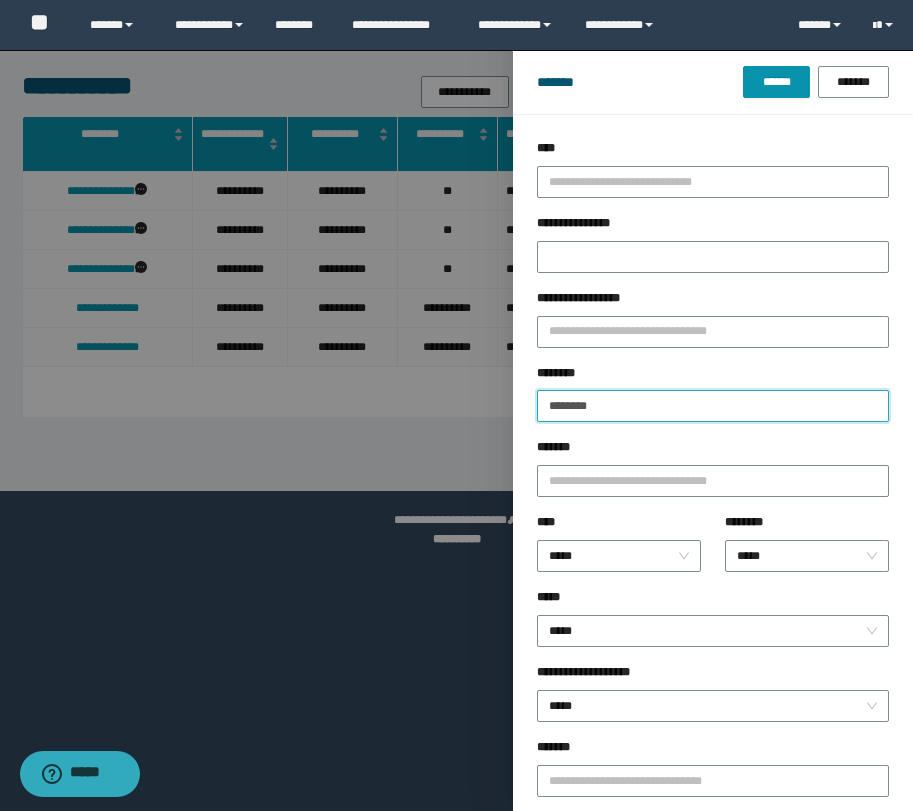 drag, startPoint x: 618, startPoint y: 410, endPoint x: 332, endPoint y: 375, distance: 288.13364 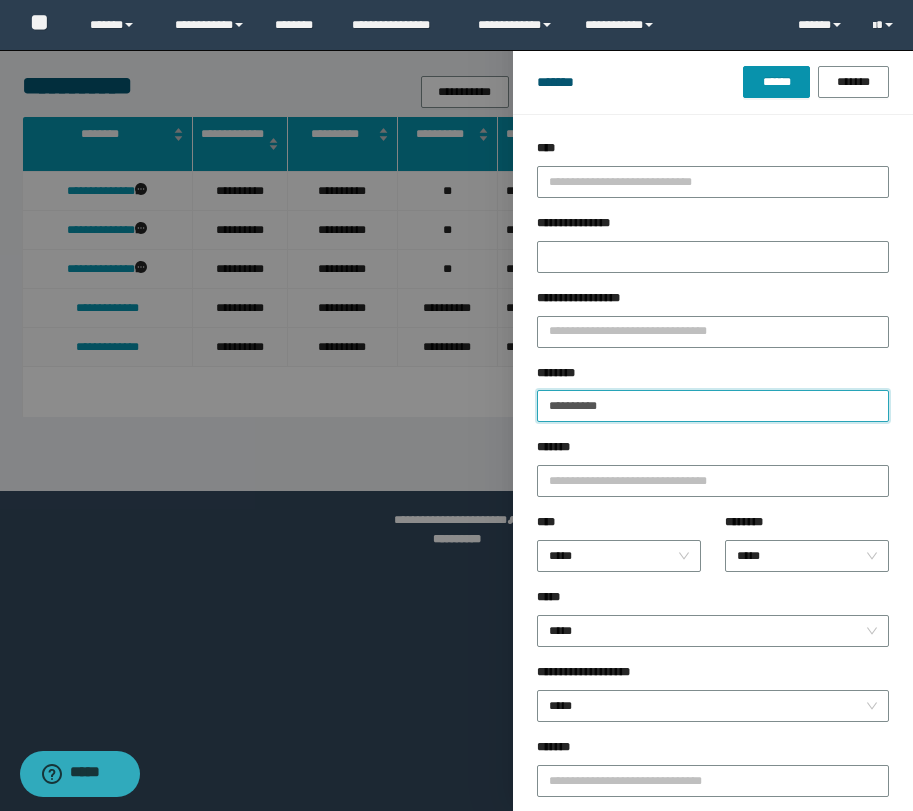 click on "**********" at bounding box center [713, 406] 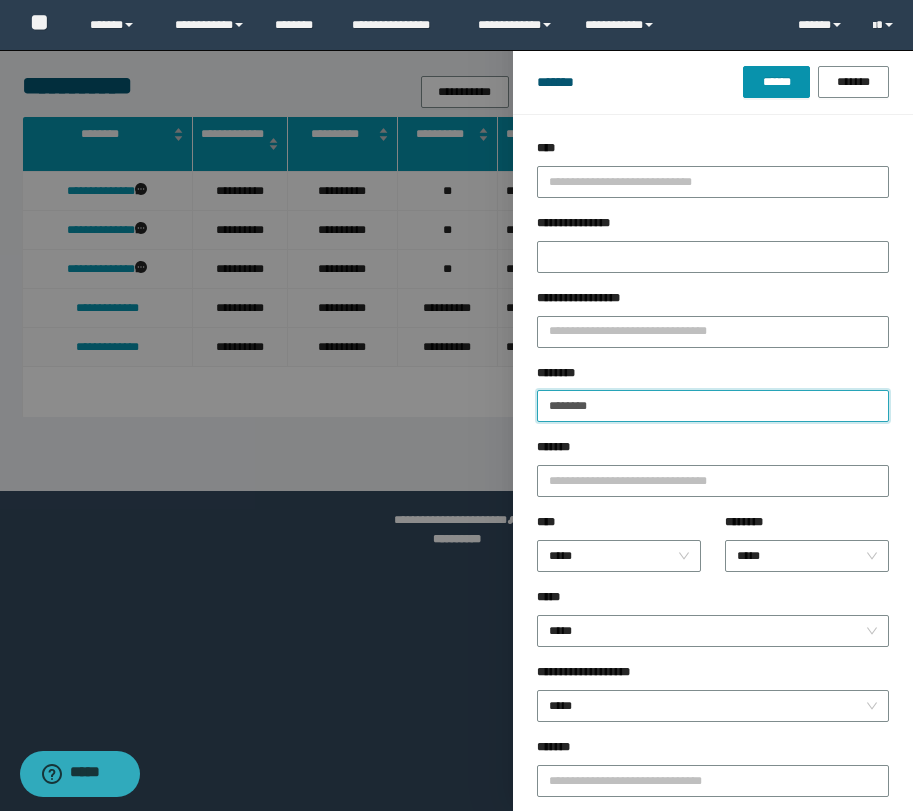 click on "******" at bounding box center (776, 82) 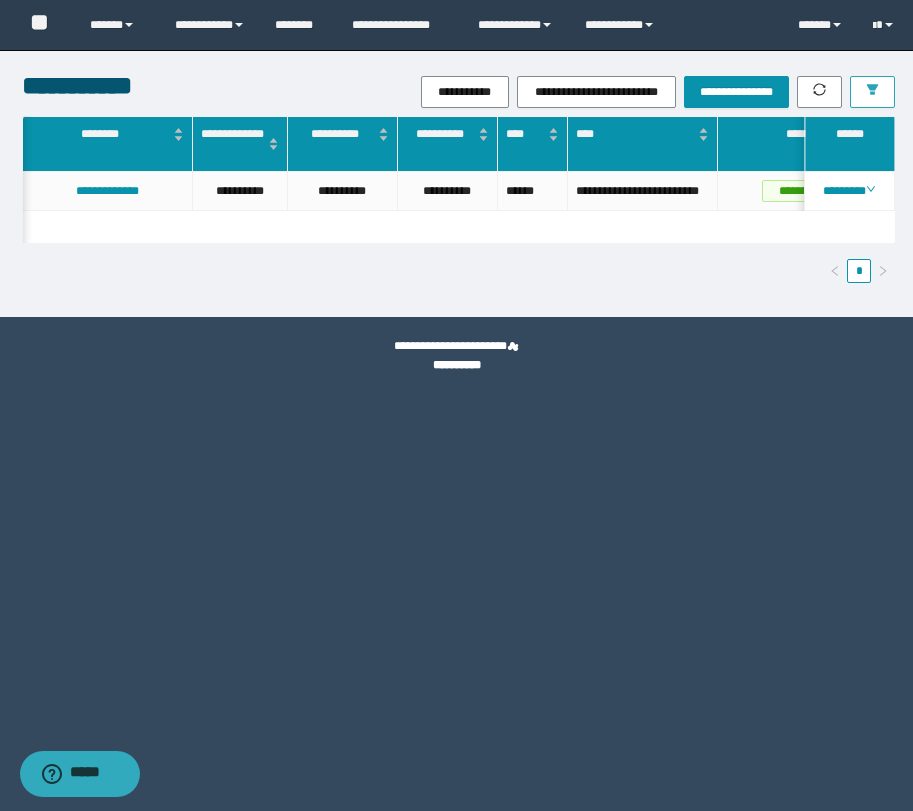 scroll, scrollTop: 0, scrollLeft: 155, axis: horizontal 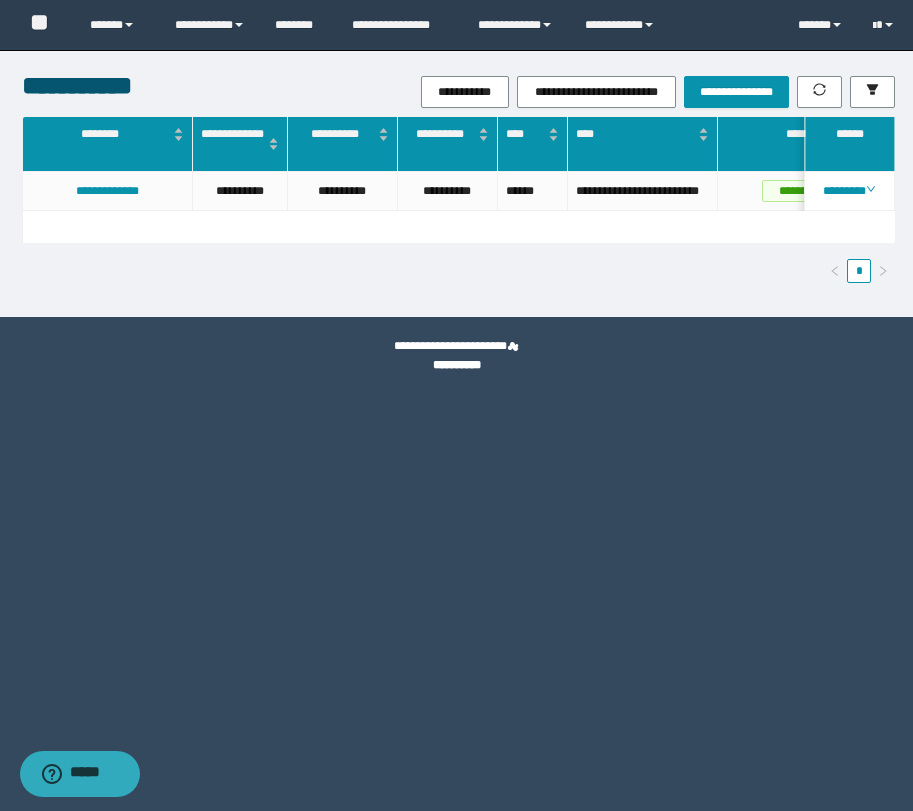click on "**********" at bounding box center [456, 405] 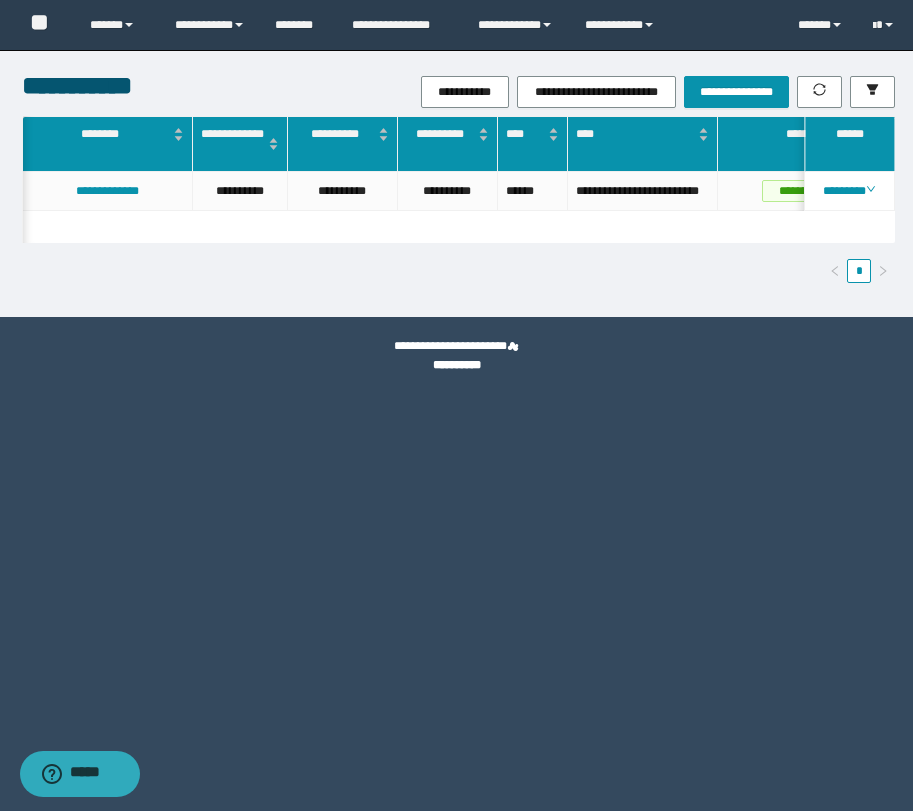 scroll, scrollTop: 0, scrollLeft: 395, axis: horizontal 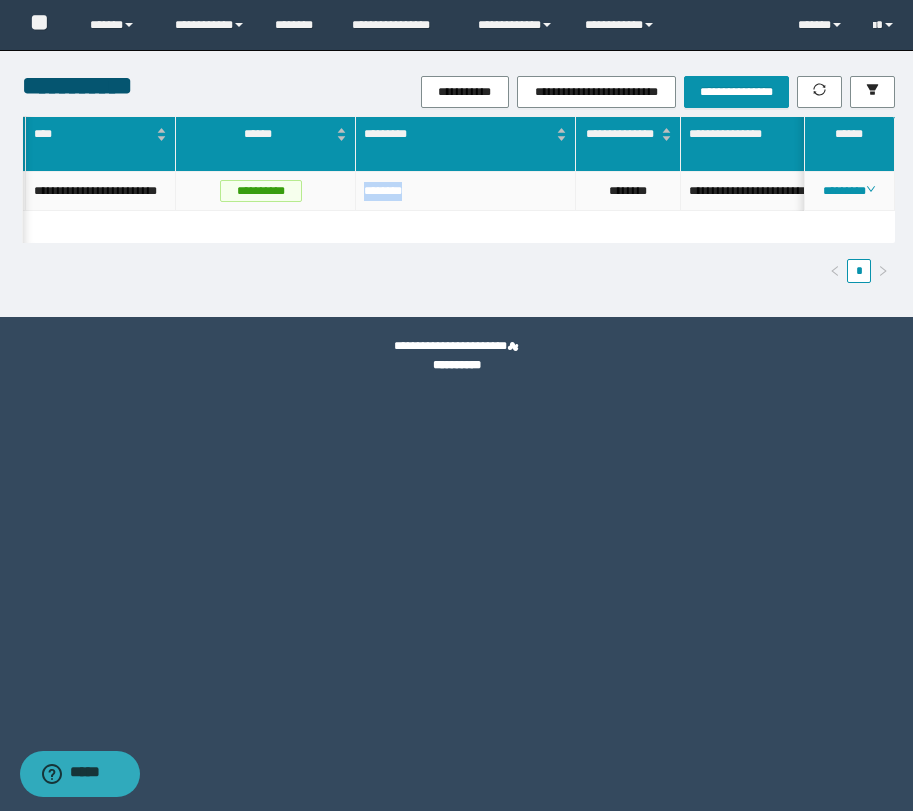 drag, startPoint x: 420, startPoint y: 198, endPoint x: 360, endPoint y: 197, distance: 60.00833 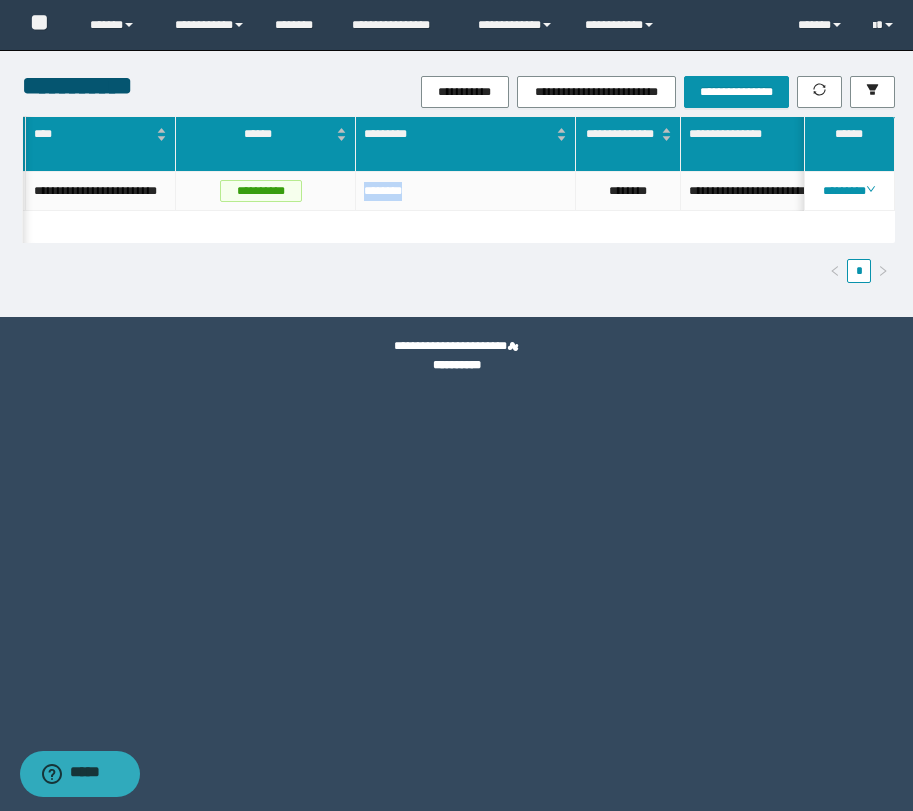 scroll, scrollTop: 0, scrollLeft: 116, axis: horizontal 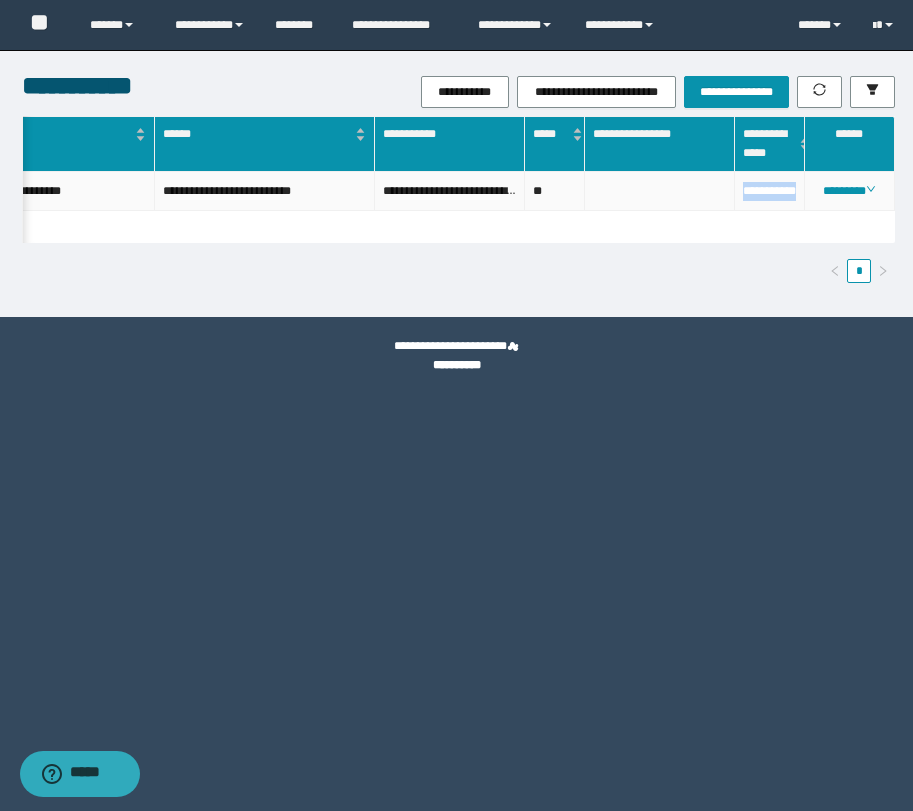 drag, startPoint x: 772, startPoint y: 211, endPoint x: 742, endPoint y: 190, distance: 36.619667 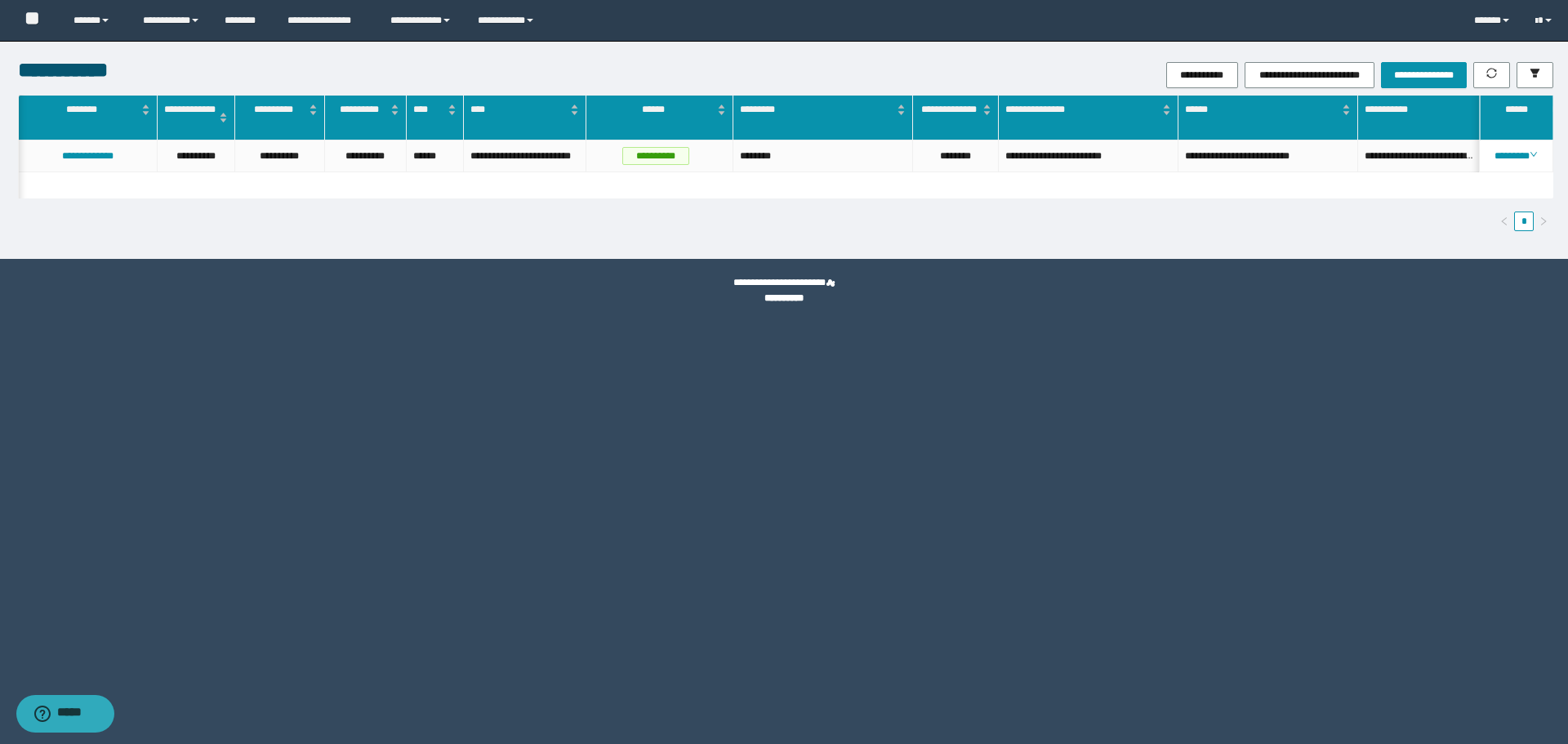 scroll, scrollTop: 0, scrollLeft: 216, axis: horizontal 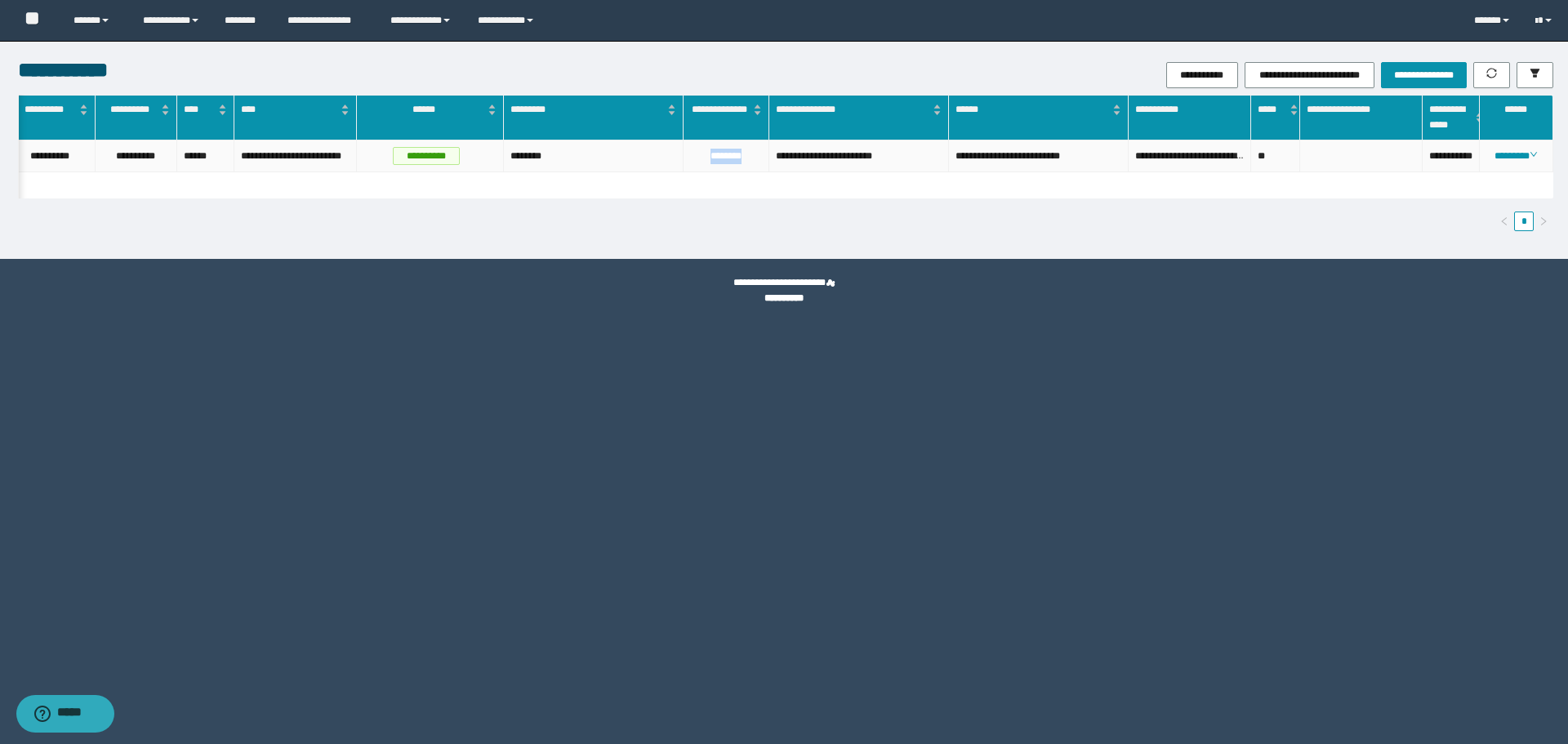 drag, startPoint x: 746, startPoint y: 157, endPoint x: 701, endPoint y: 148, distance: 45.891176 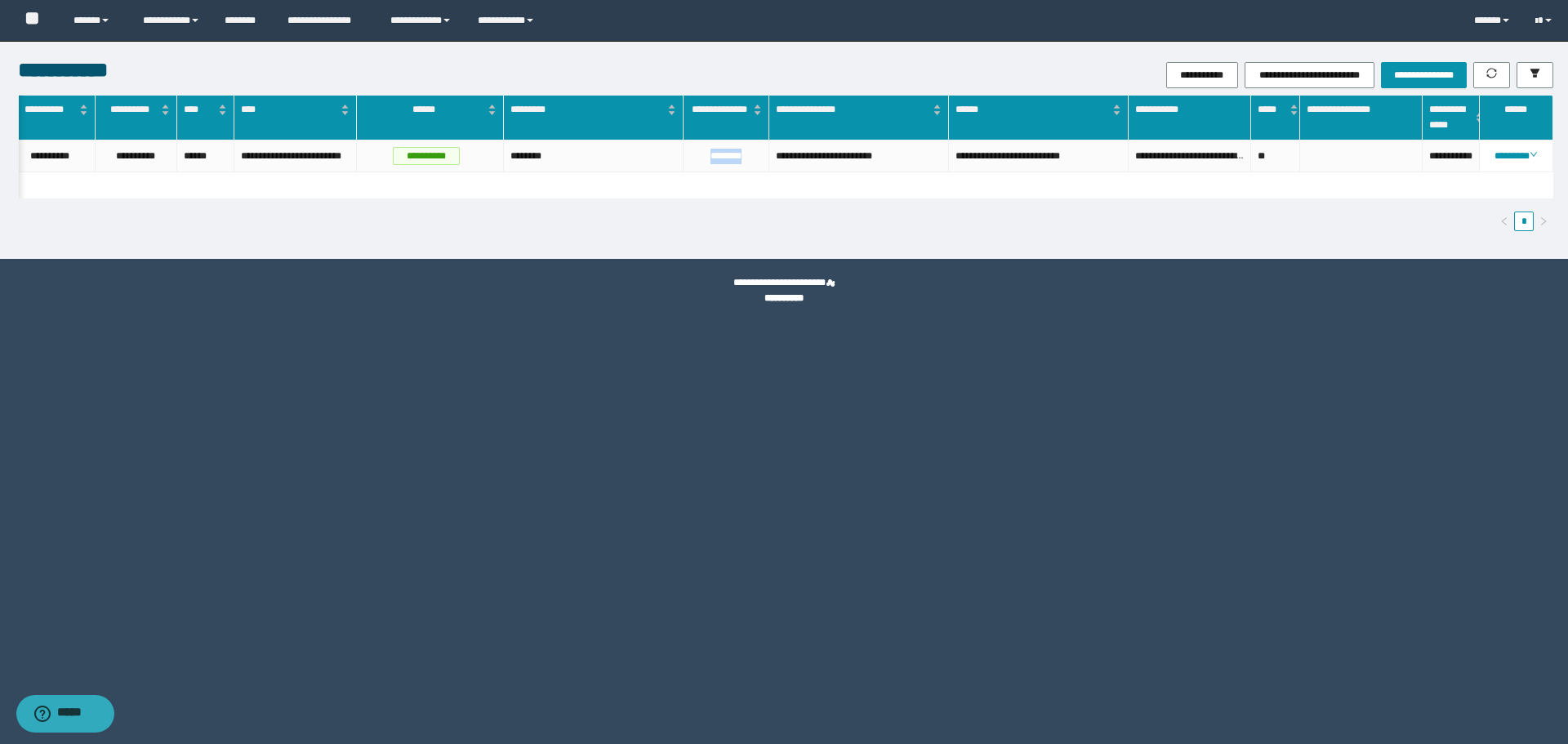 copy on "********" 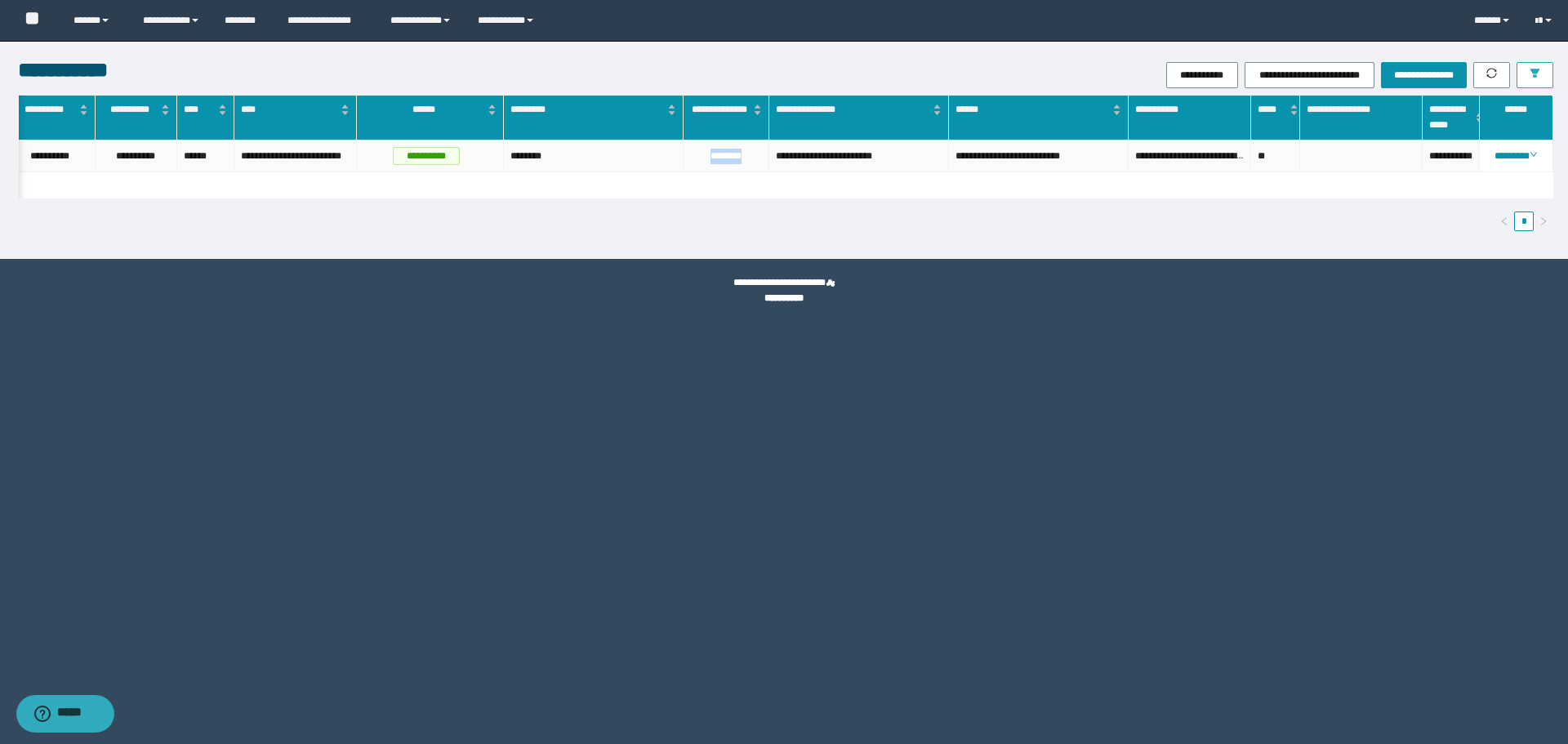 click at bounding box center (1535, 75) 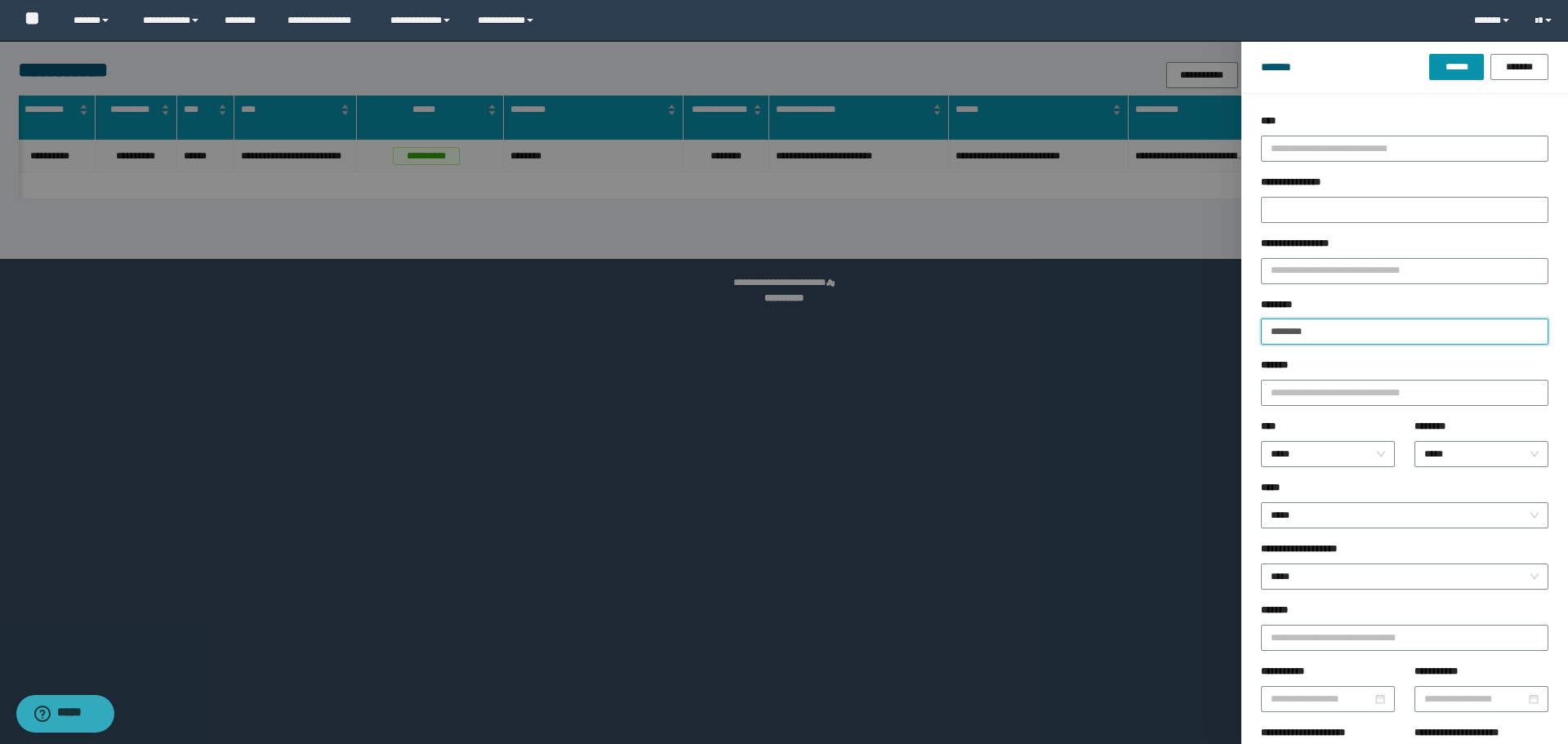 drag, startPoint x: 1347, startPoint y: 334, endPoint x: 1178, endPoint y: 330, distance: 169.04733 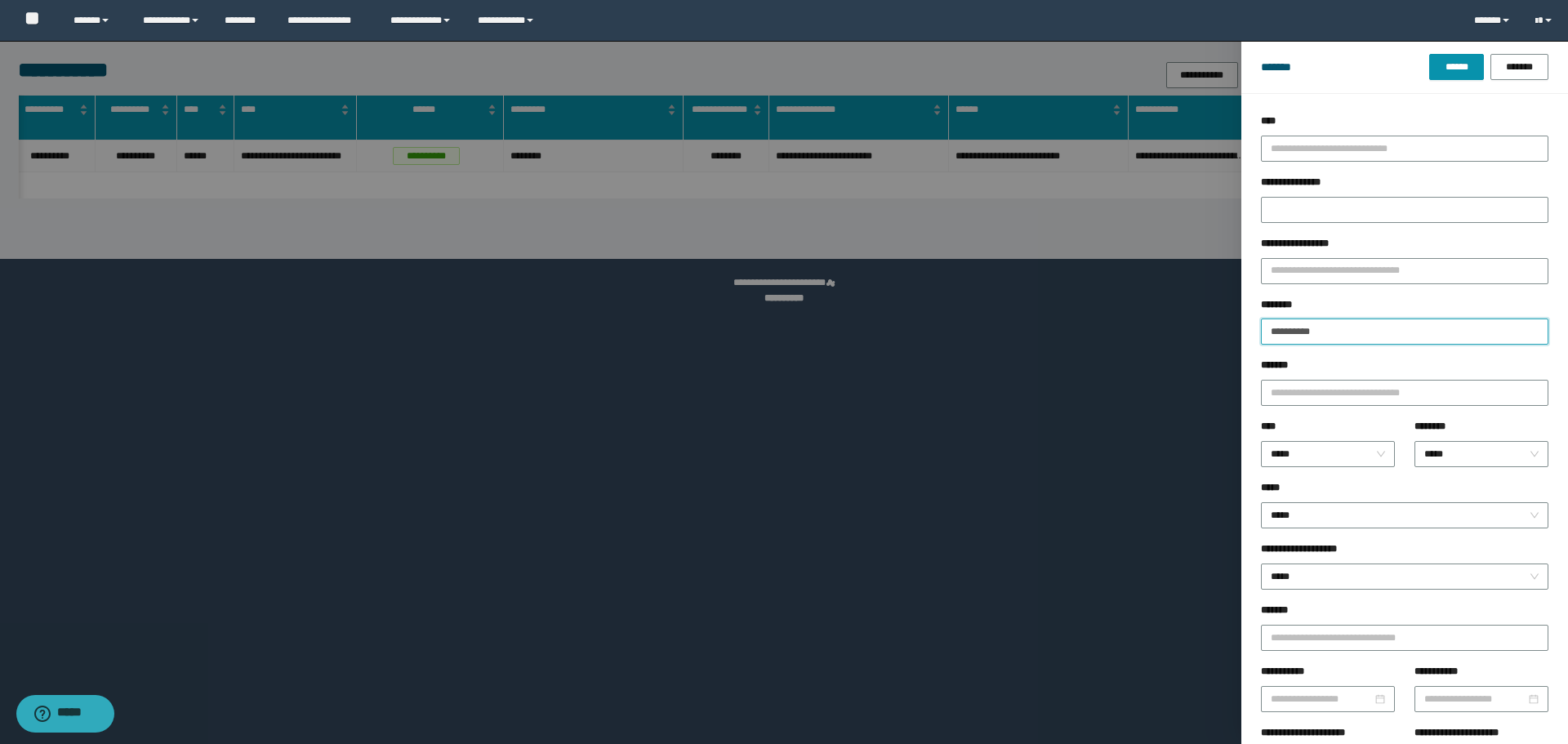 click on "**********" at bounding box center (1405, 332) 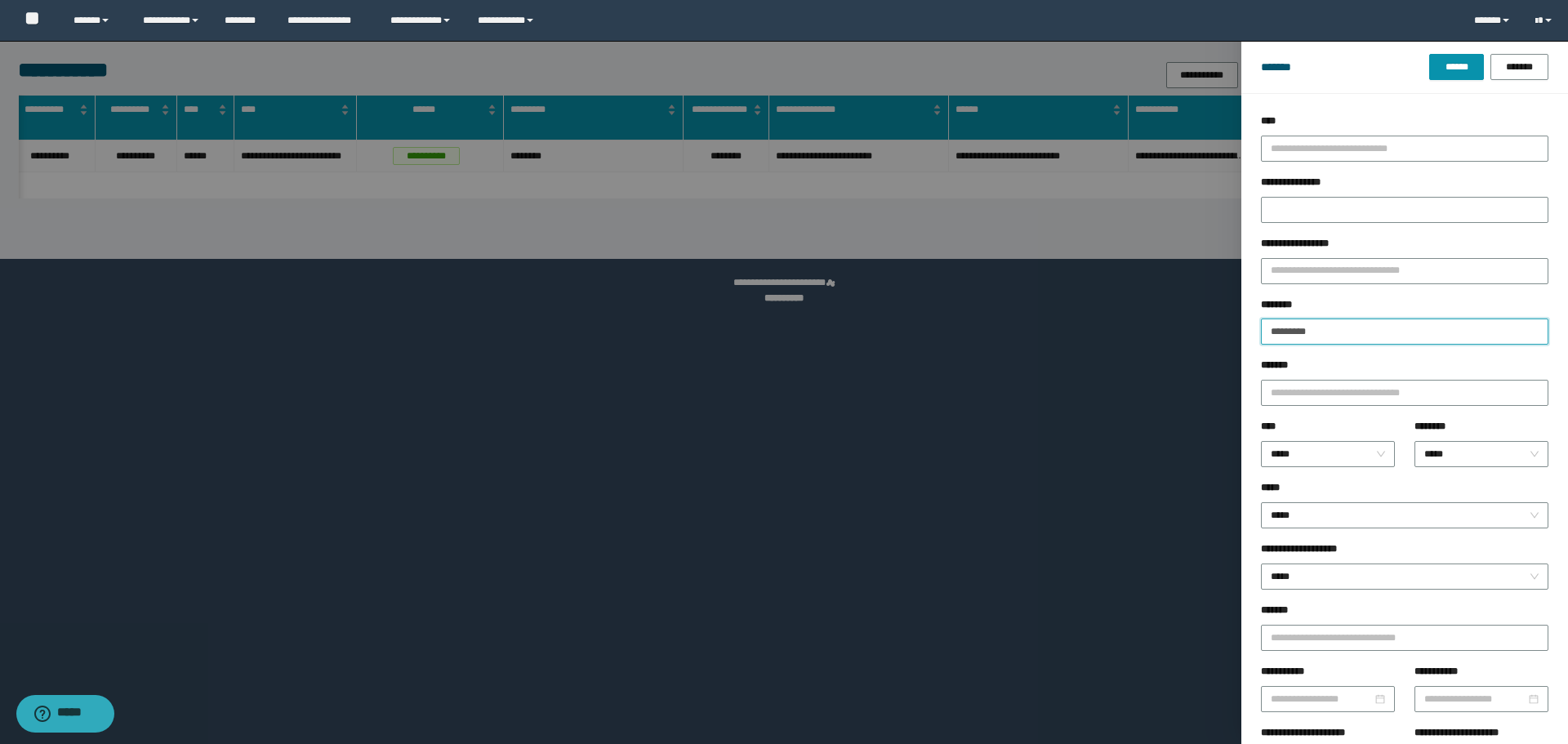 click on "*********" at bounding box center [1405, 332] 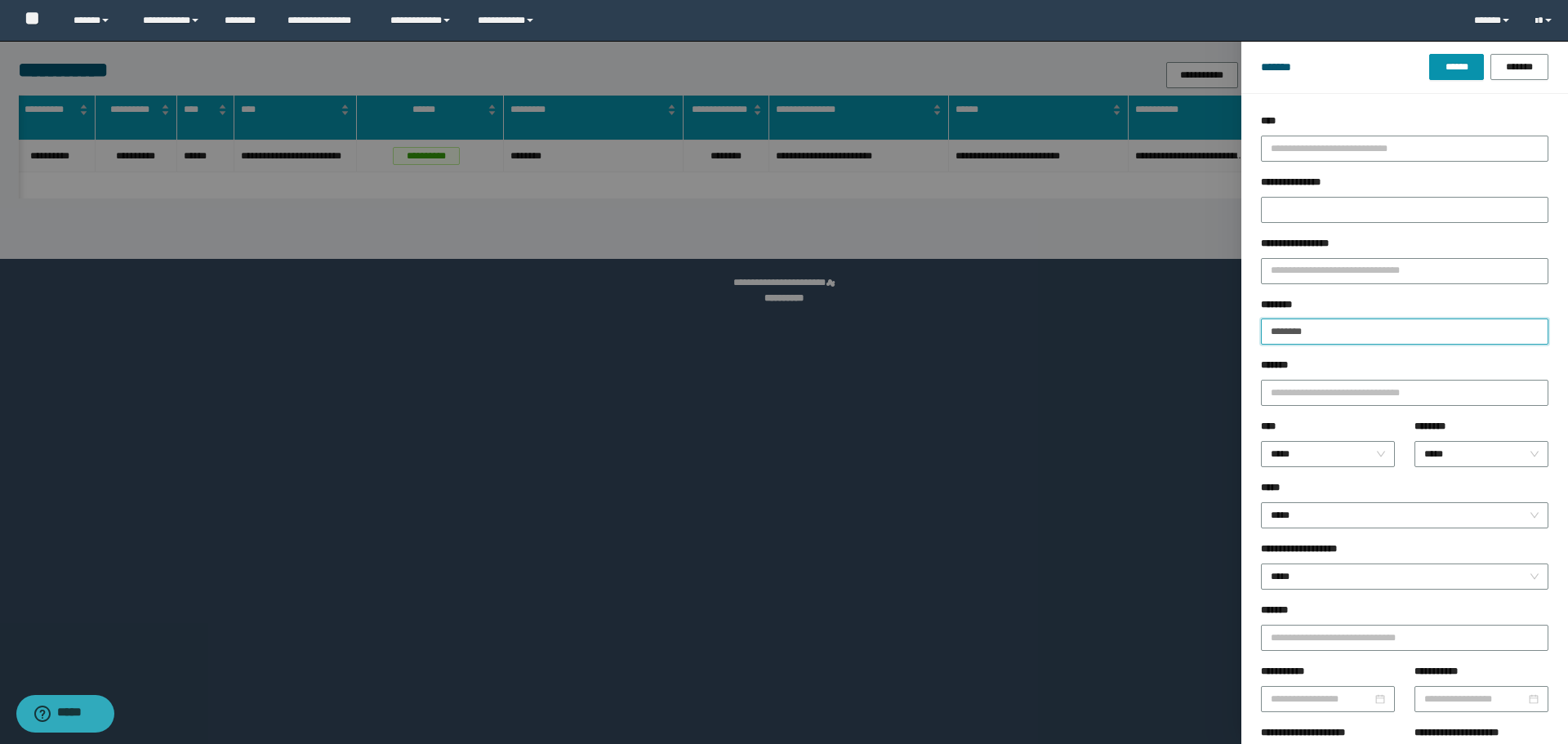 type on "********" 